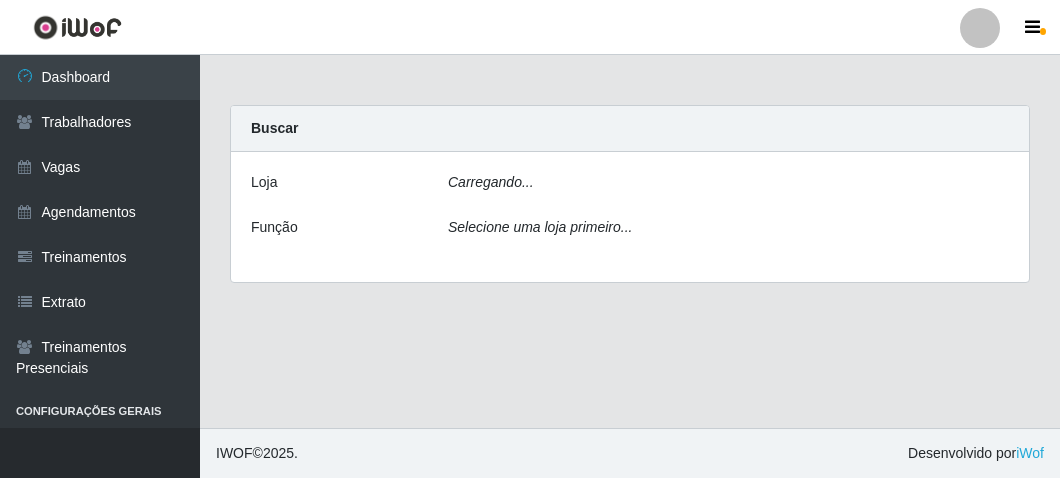 click on "Carregando..." at bounding box center (728, 186) 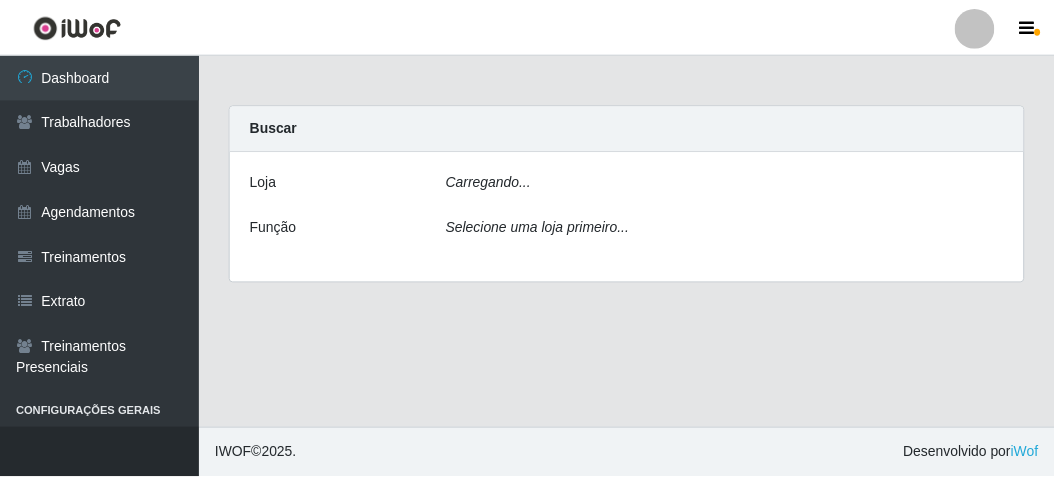 scroll, scrollTop: 0, scrollLeft: 0, axis: both 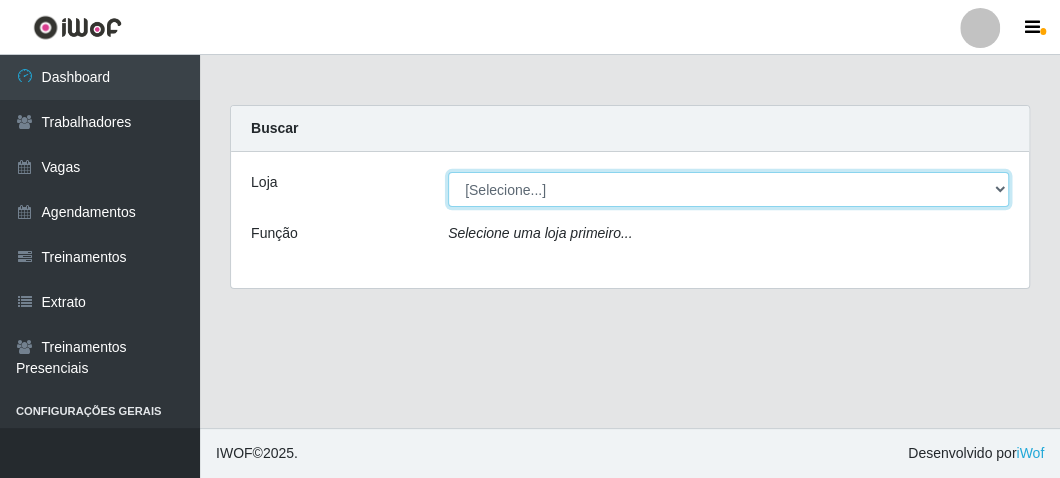 click on "[Selecione...] FrigoMaster" at bounding box center (728, 189) 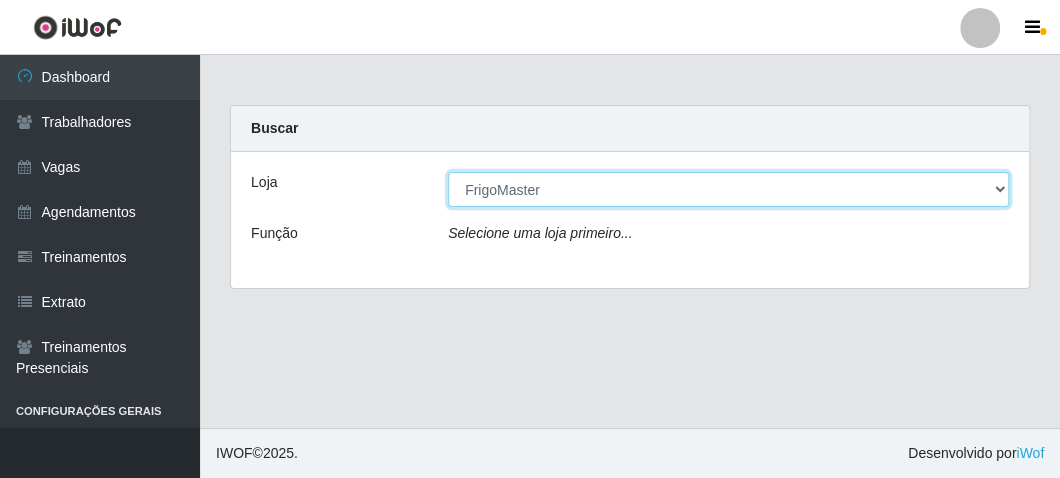 click on "[Selecione...] FrigoMaster" at bounding box center (728, 189) 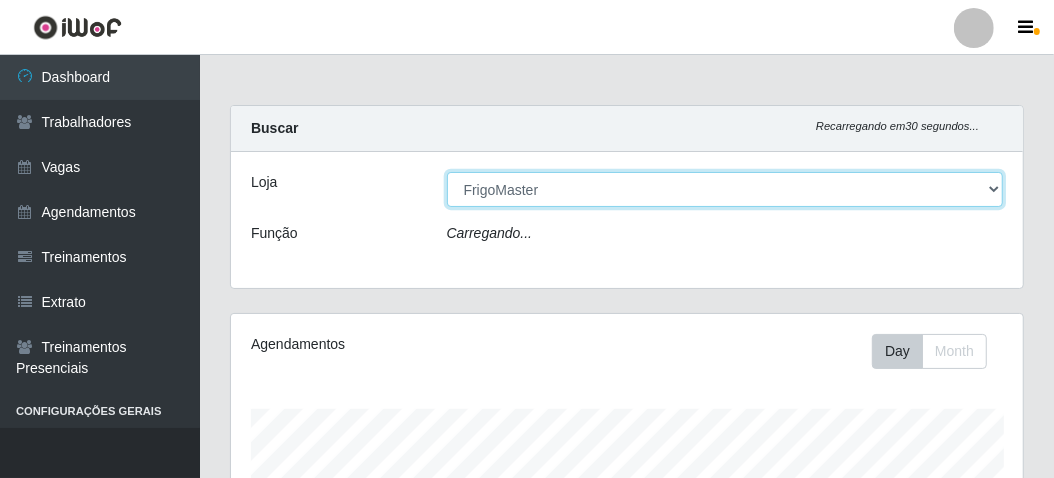 scroll, scrollTop: 999585, scrollLeft: 999207, axis: both 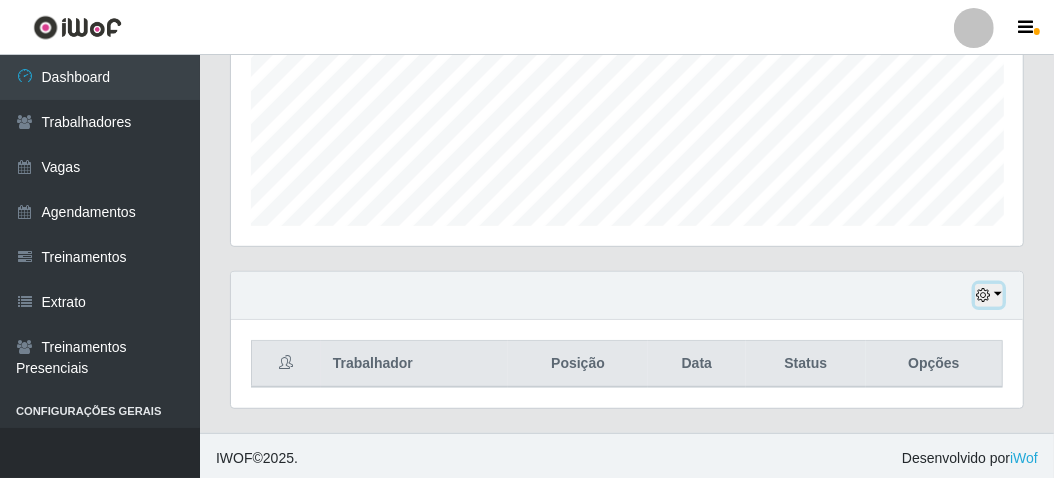 click at bounding box center [983, 295] 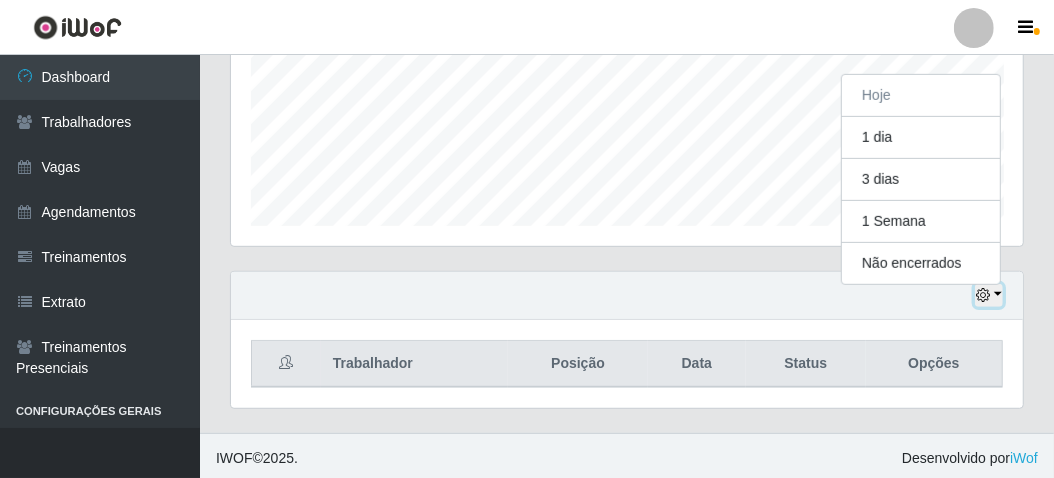 scroll, scrollTop: 414, scrollLeft: 792, axis: both 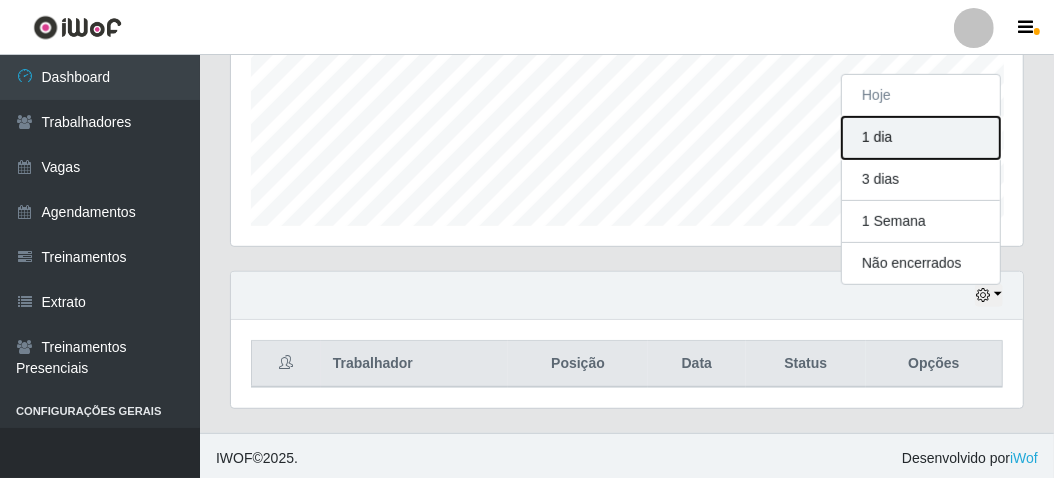 click on "1 dia" at bounding box center [921, 138] 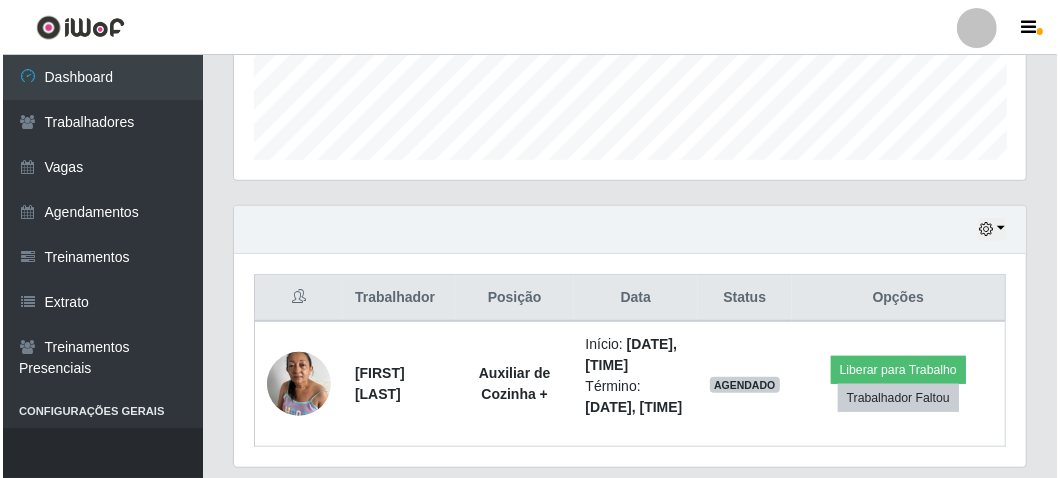 scroll, scrollTop: 614, scrollLeft: 0, axis: vertical 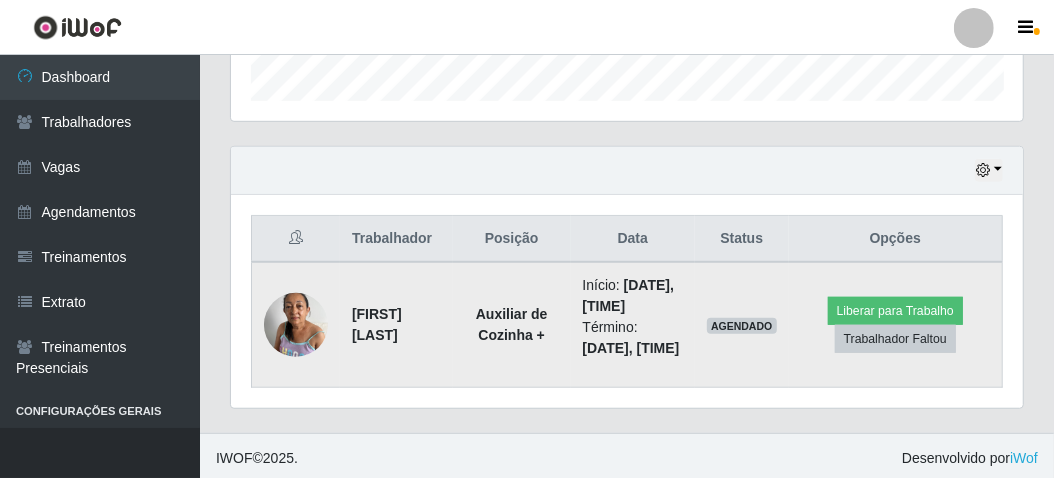 click at bounding box center [296, 324] 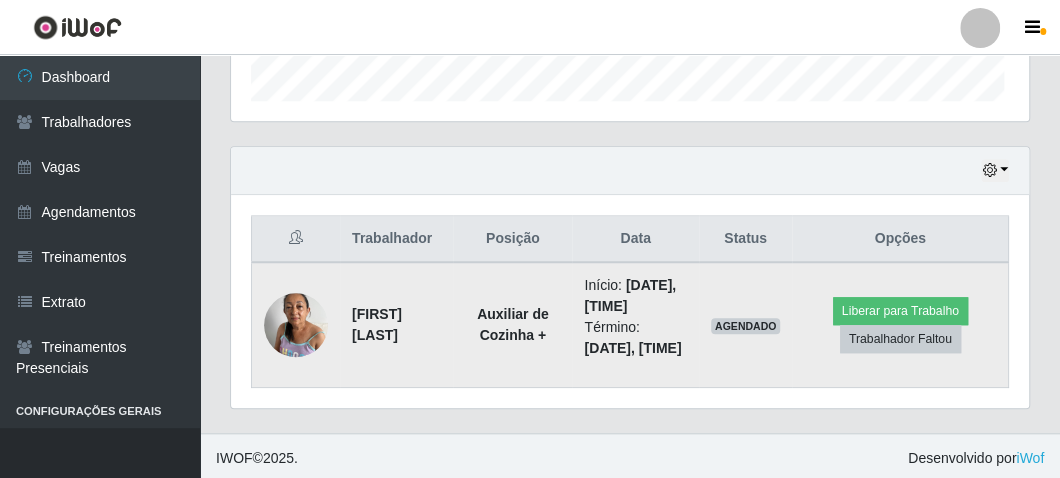 scroll, scrollTop: 999585, scrollLeft: 999217, axis: both 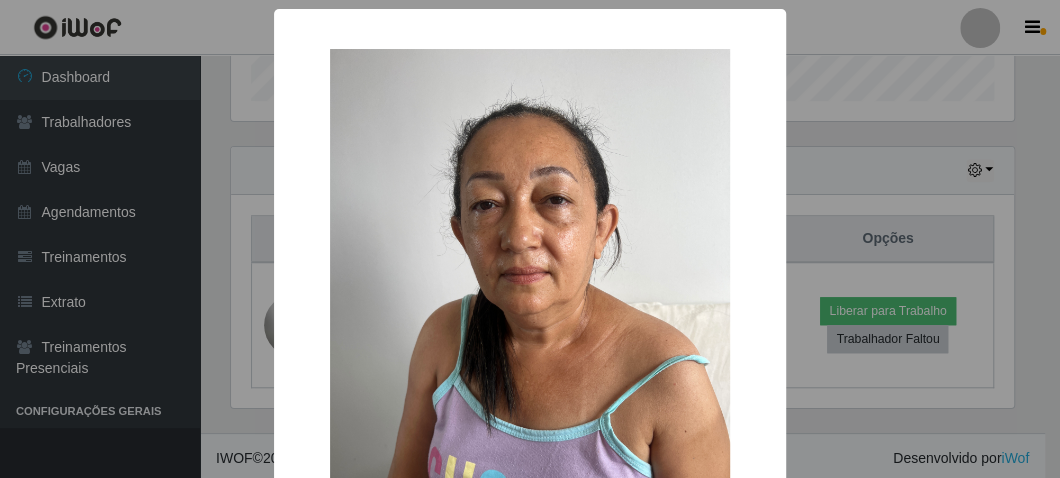 click on "× OK Cancel" at bounding box center [530, 239] 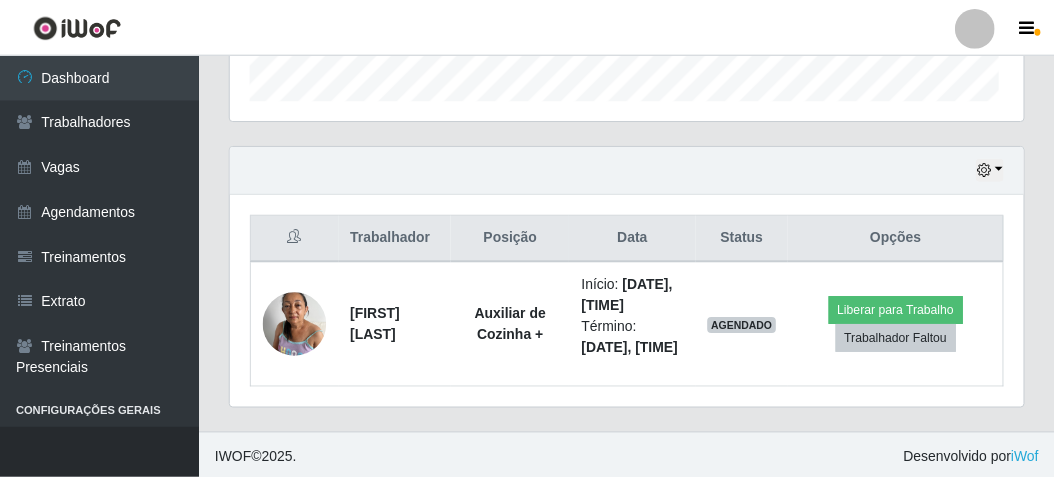 scroll, scrollTop: 999585, scrollLeft: 999207, axis: both 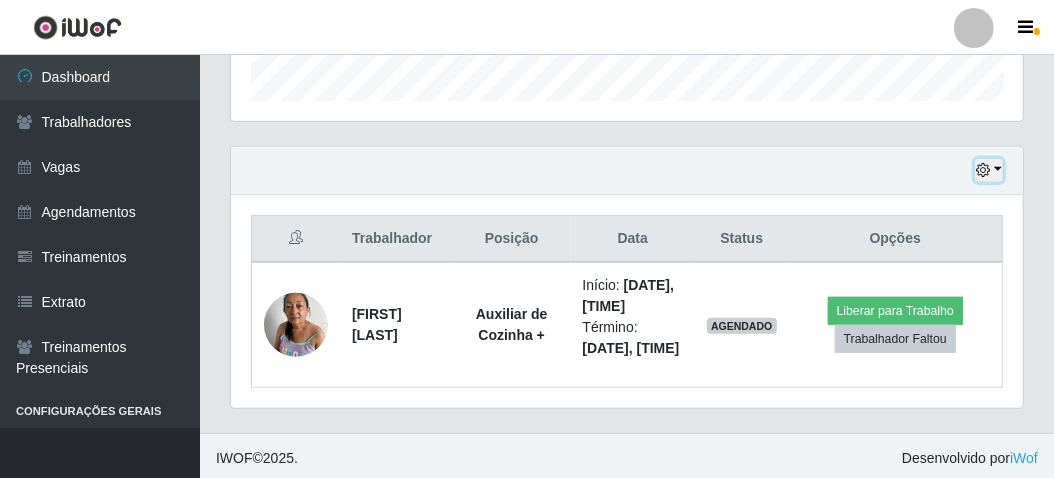 click at bounding box center (989, 170) 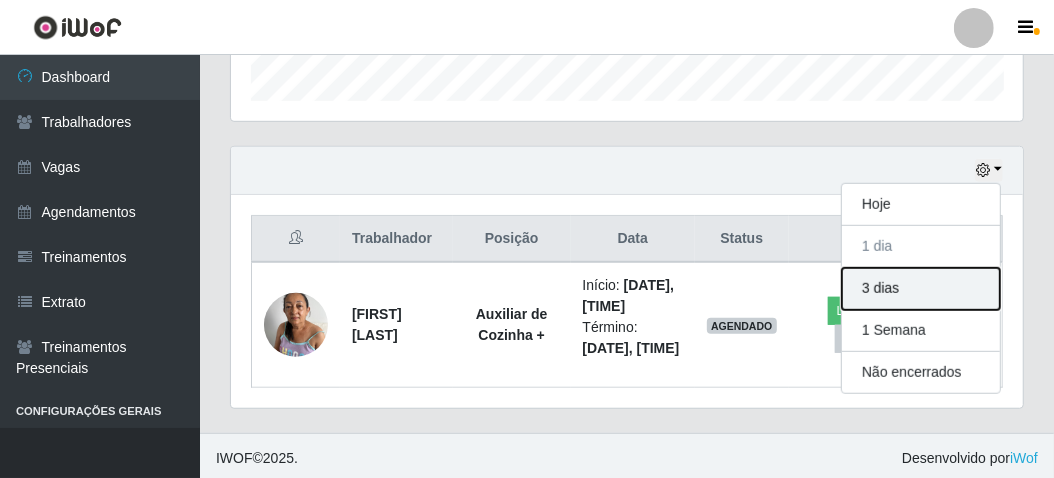 click on "3 dias" at bounding box center [921, 289] 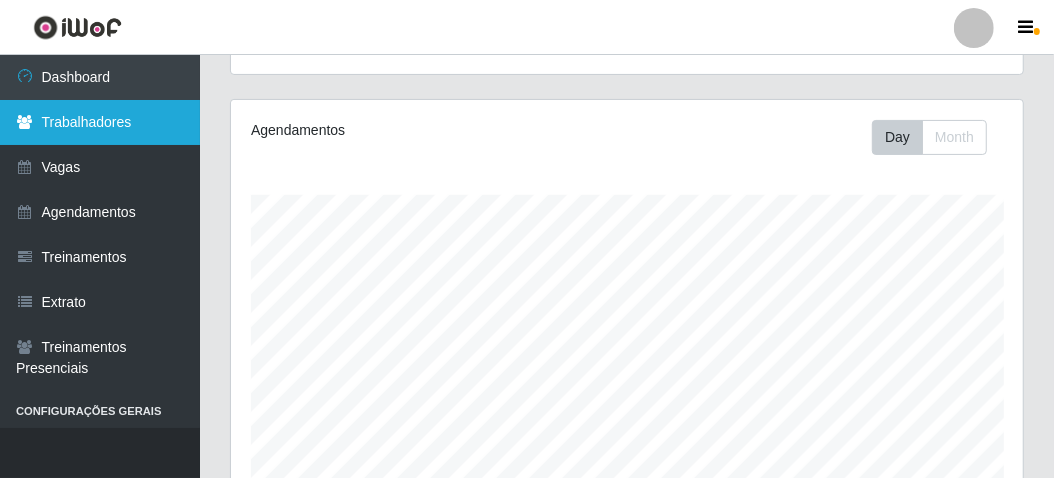 scroll, scrollTop: 124, scrollLeft: 0, axis: vertical 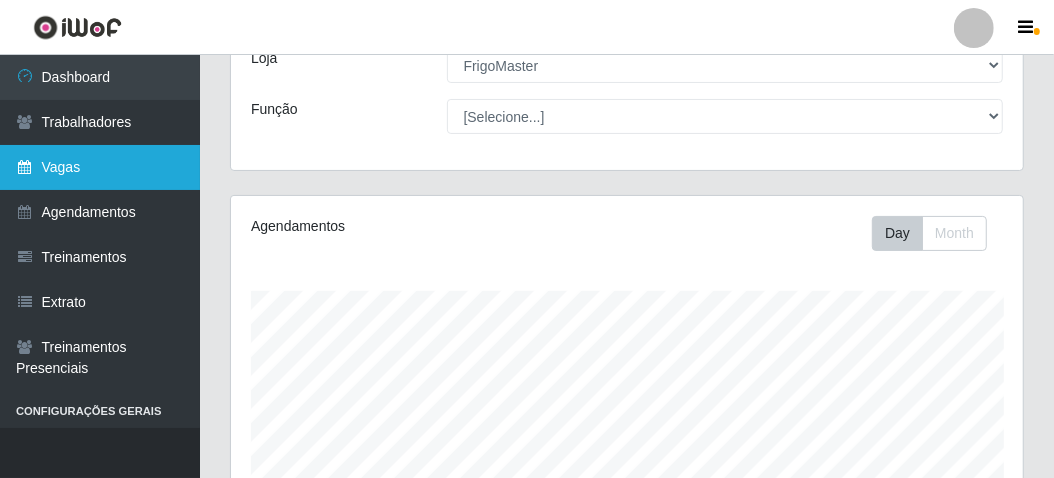 click on "Vagas" at bounding box center [100, 167] 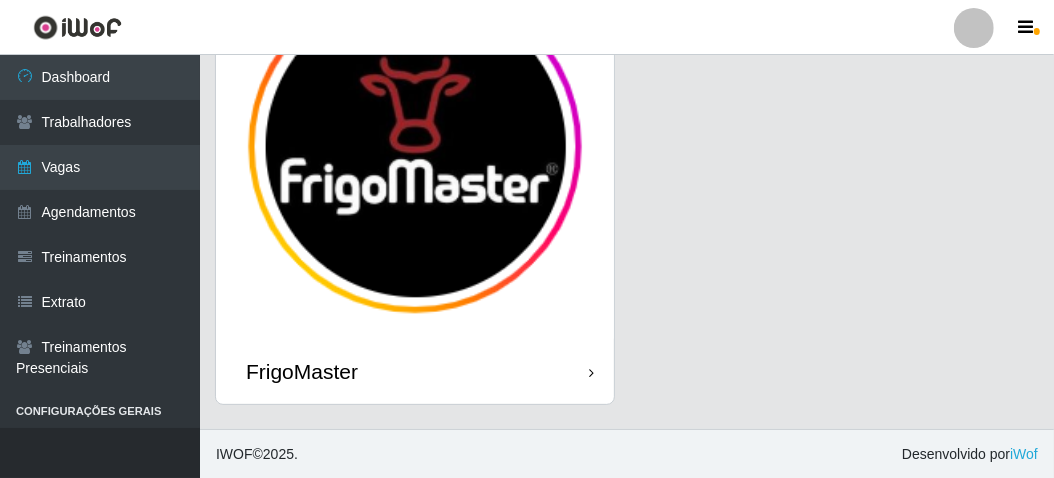 scroll, scrollTop: 165, scrollLeft: 0, axis: vertical 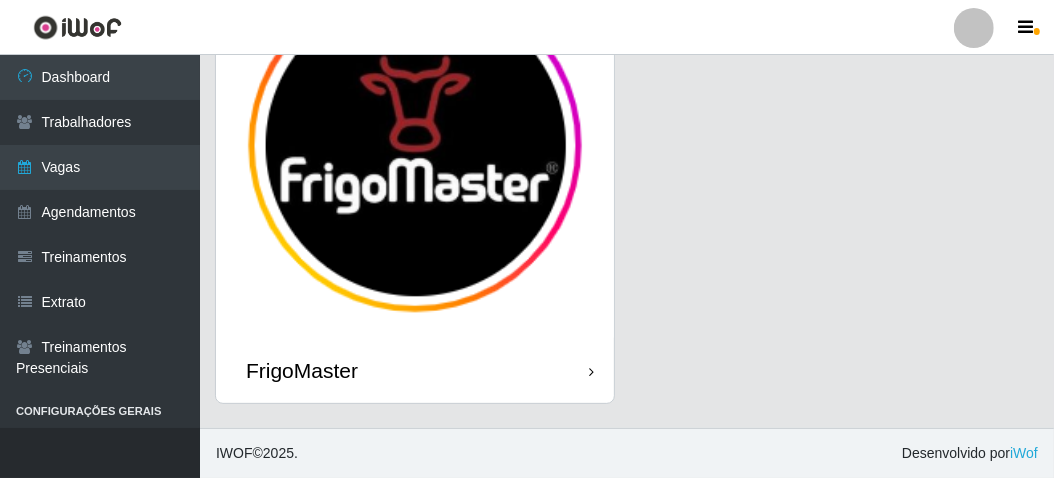click on "FrigoMaster" at bounding box center [415, 370] 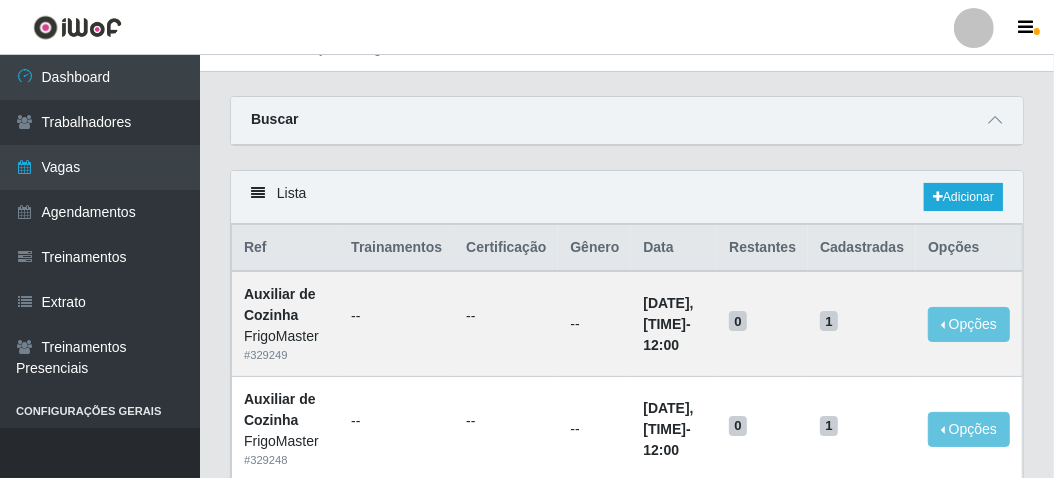 scroll, scrollTop: 0, scrollLeft: 0, axis: both 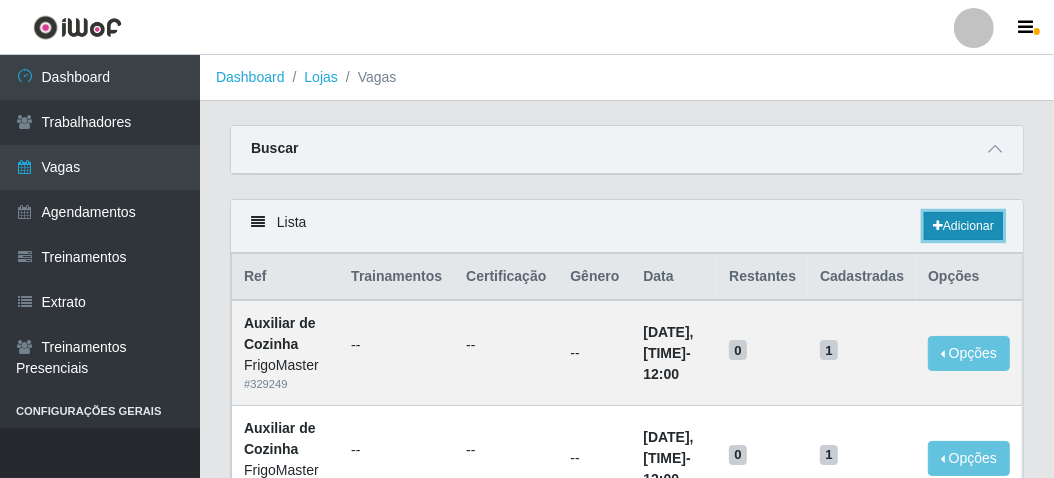 click on "Adicionar" at bounding box center (963, 226) 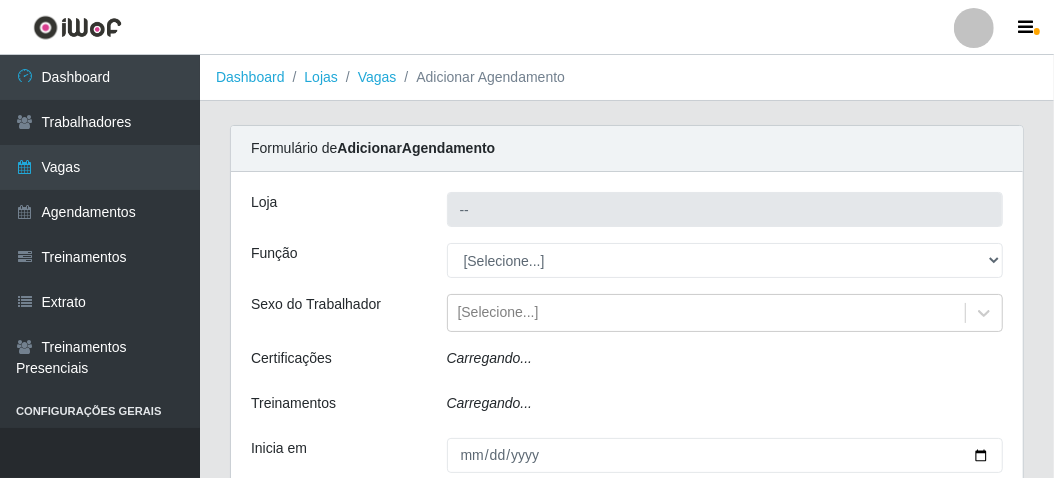 type on "FrigoMaster" 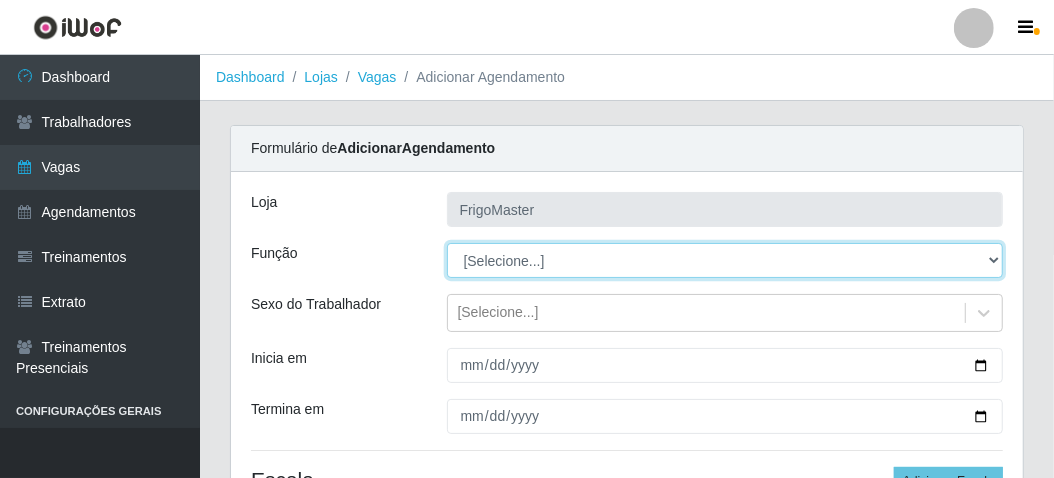 click on "[Selecione...] ASG ASG + ASG ++ Auxiliar de Cozinha Auxiliar de Cozinha + Auxiliar de Cozinha ++ Balconista de Açougue  Balconista de Açougue + Balconista de Açougue ++ Balconista de Frios Balconista de Frios + Balconista de Frios ++ Balconista de Padaria  Balconista de Padaria + Balconista de Padaria ++ Embalador Embalador + Embalador ++ Operador de Caixa Operador de Caixa + Operador de Caixa ++ Repositor  Repositor + Repositor ++" at bounding box center (725, 260) 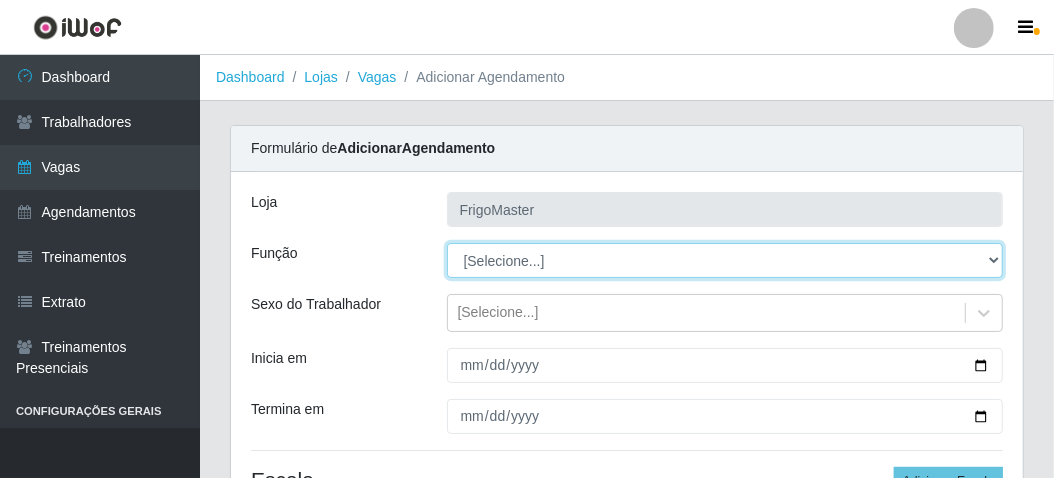select on "[NUMBER]" 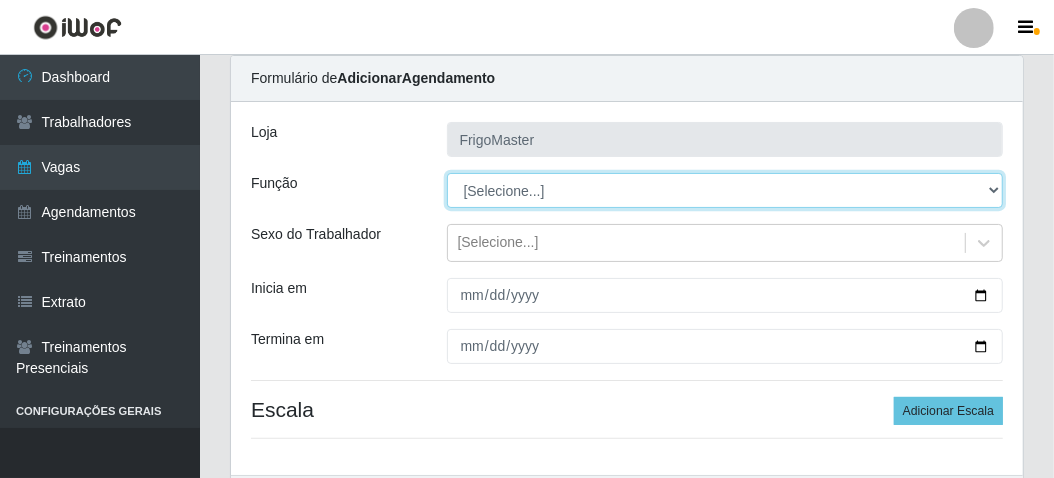 scroll, scrollTop: 100, scrollLeft: 0, axis: vertical 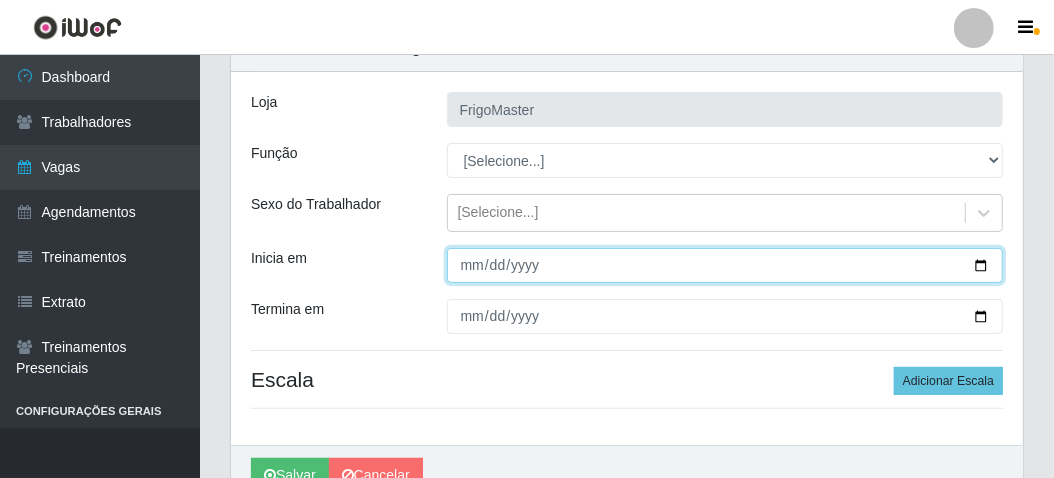 click on "Inicia em" at bounding box center (725, 265) 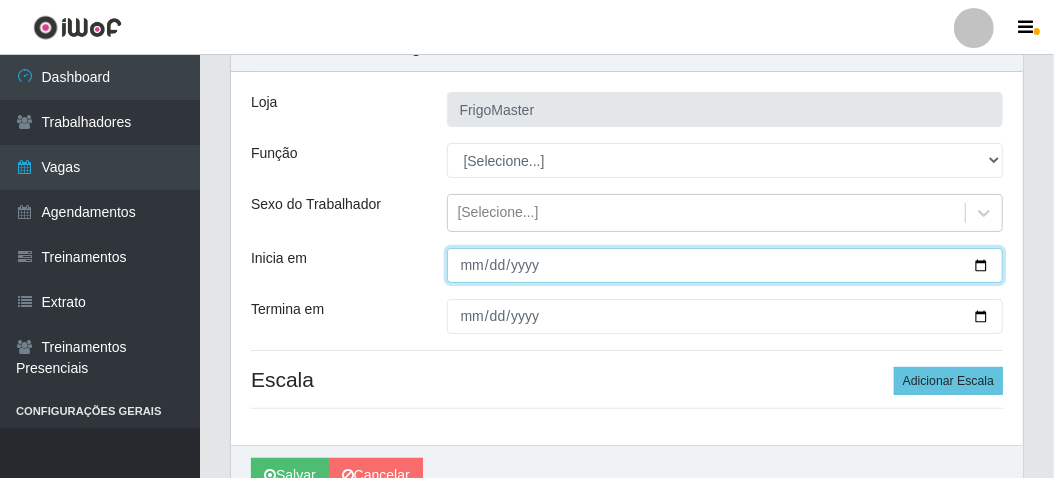 type on "[DATE]" 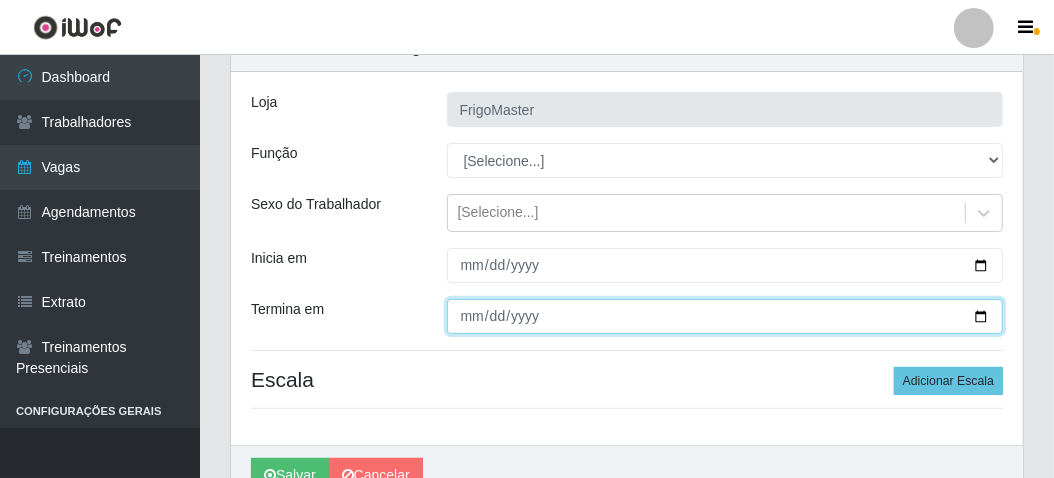 click on "Termina em" at bounding box center (725, 316) 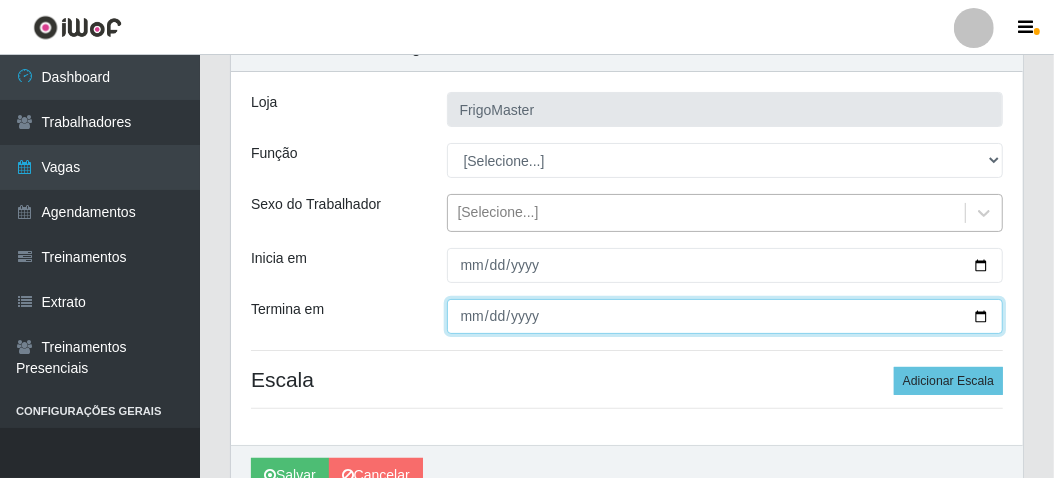 type on "[DATE]" 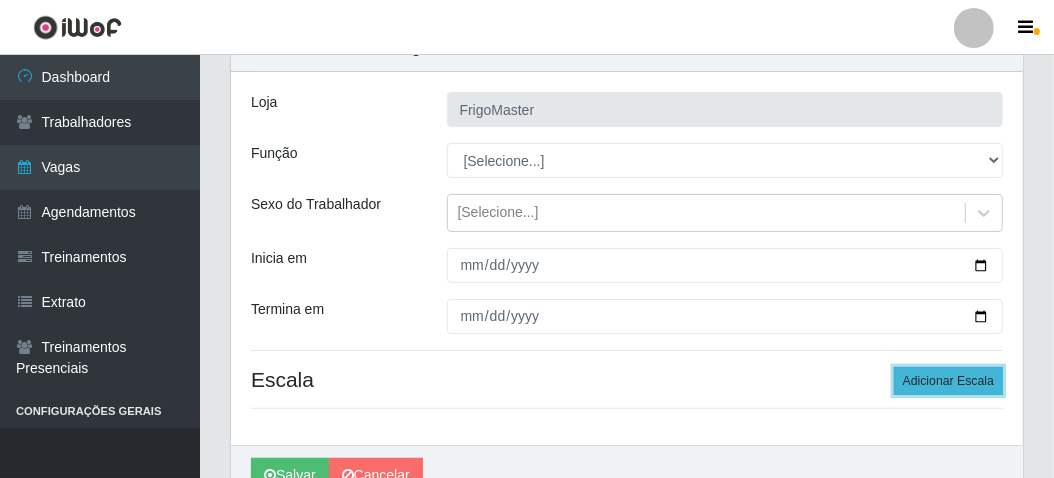 click on "Adicionar Escala" at bounding box center [948, 381] 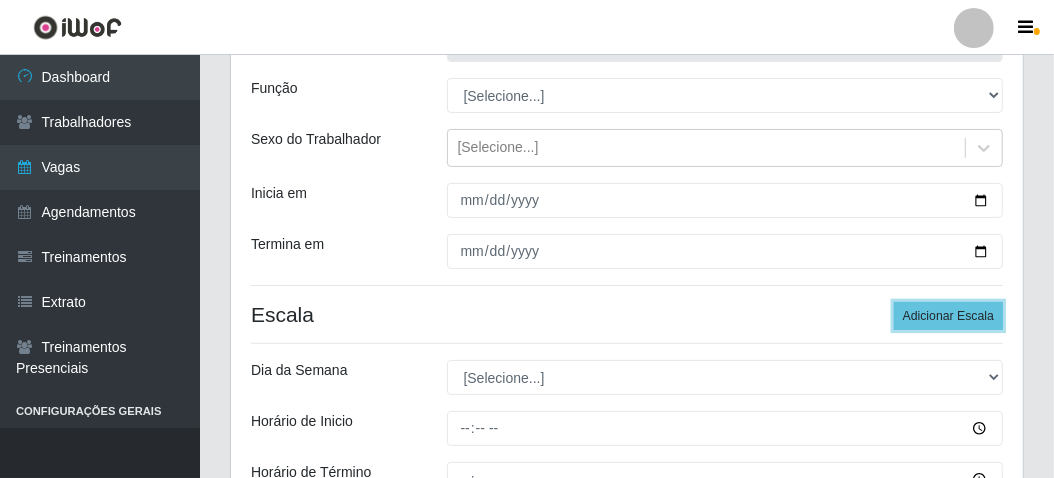scroll, scrollTop: 200, scrollLeft: 0, axis: vertical 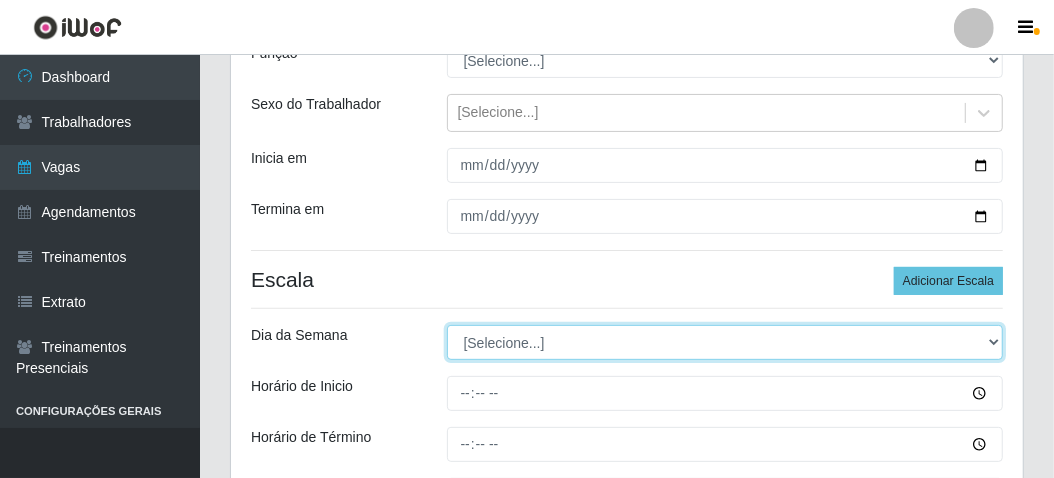 click on "[Selecione...] Segunda Terça Quarta Quinta Sexta Sábado Domingo" at bounding box center (725, 342) 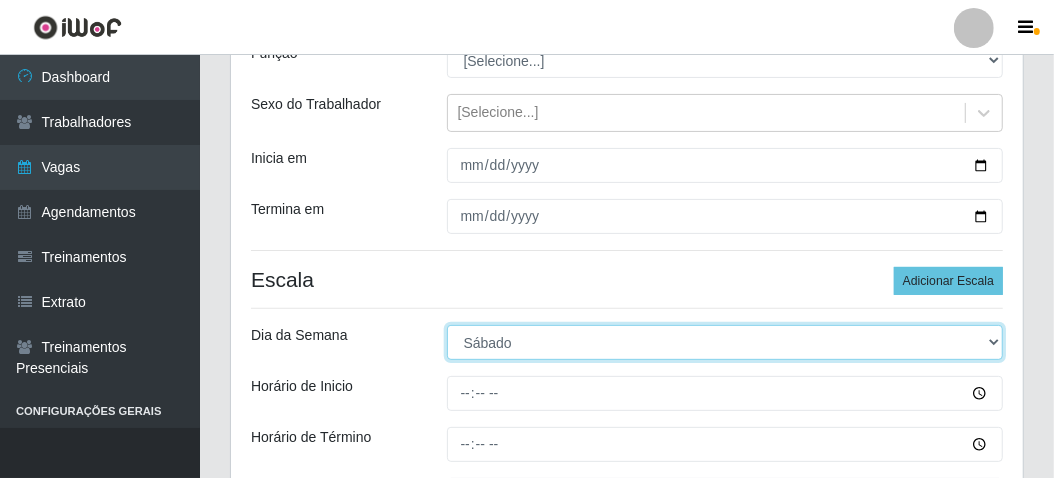 click on "[Selecione...] Segunda Terça Quarta Quinta Sexta Sábado Domingo" at bounding box center [725, 342] 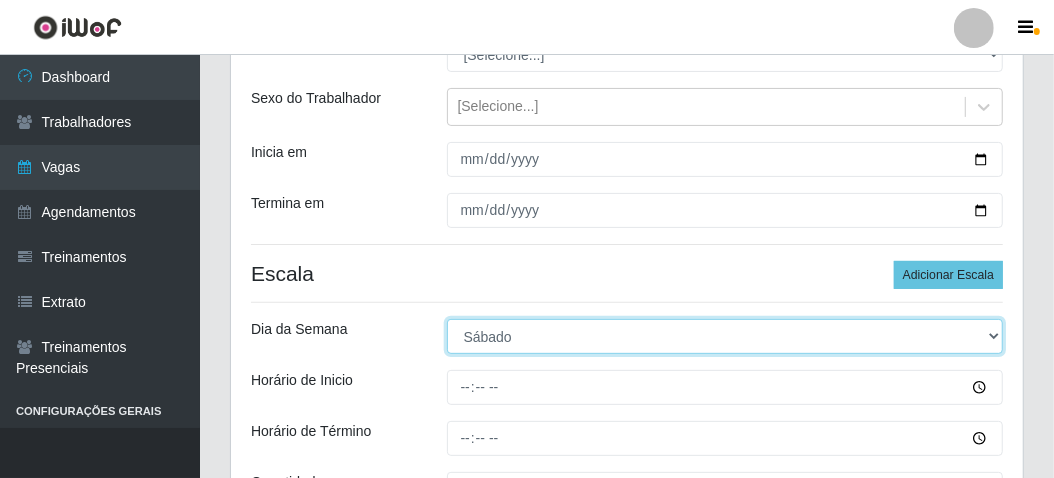 scroll, scrollTop: 300, scrollLeft: 0, axis: vertical 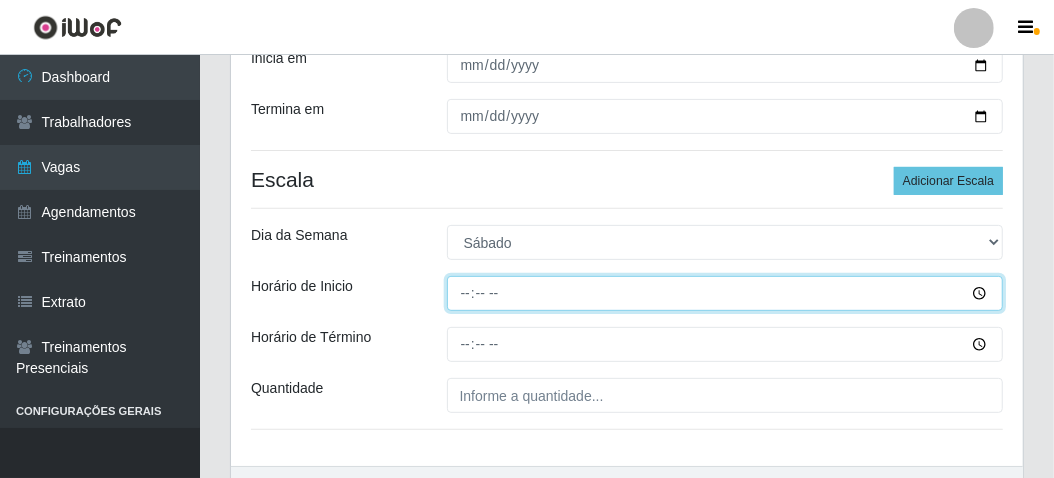 click on "Horário de Inicio" at bounding box center (725, 293) 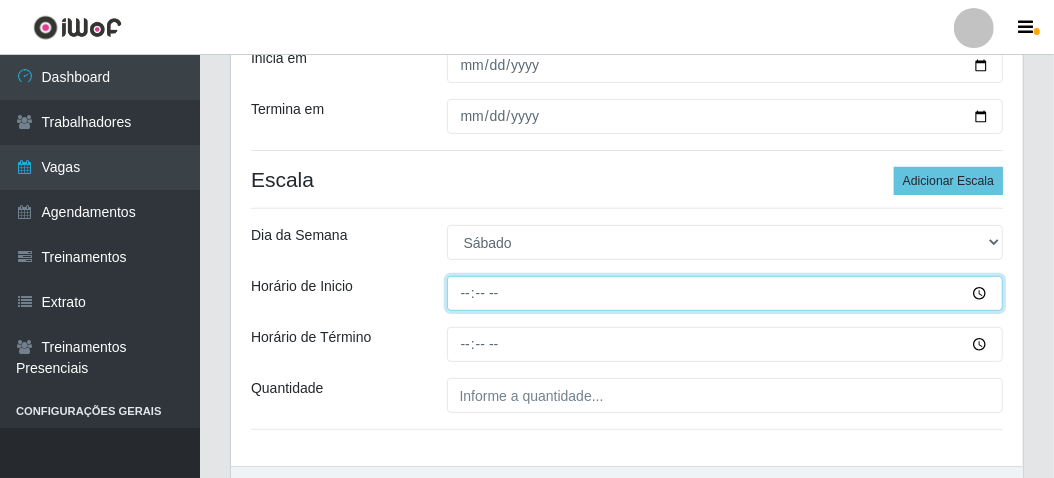 type on "06:00" 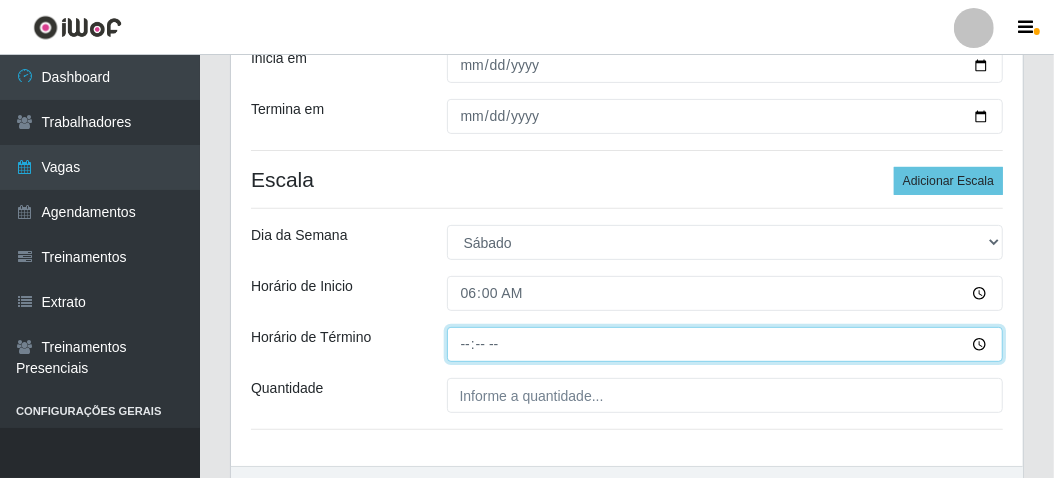 click on "Horário de Término" at bounding box center [725, 344] 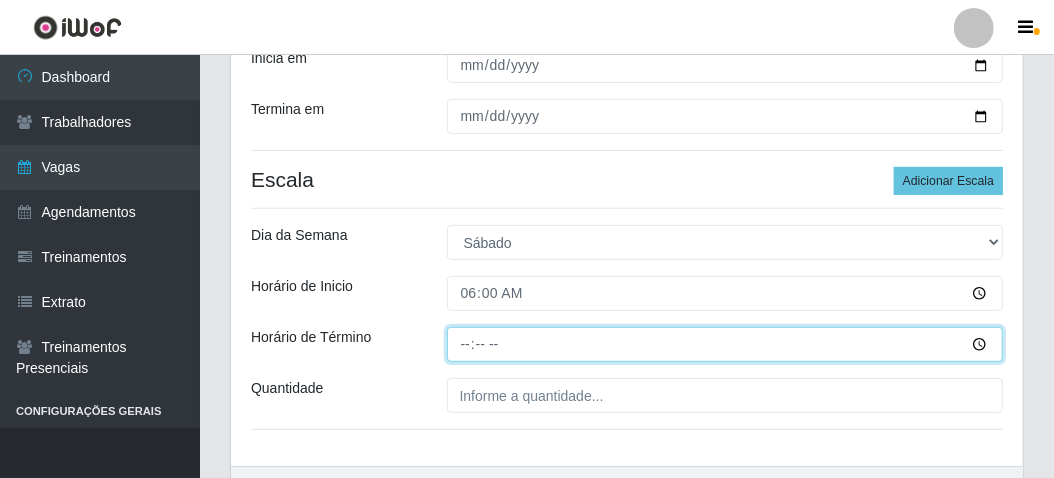 type on "12:00" 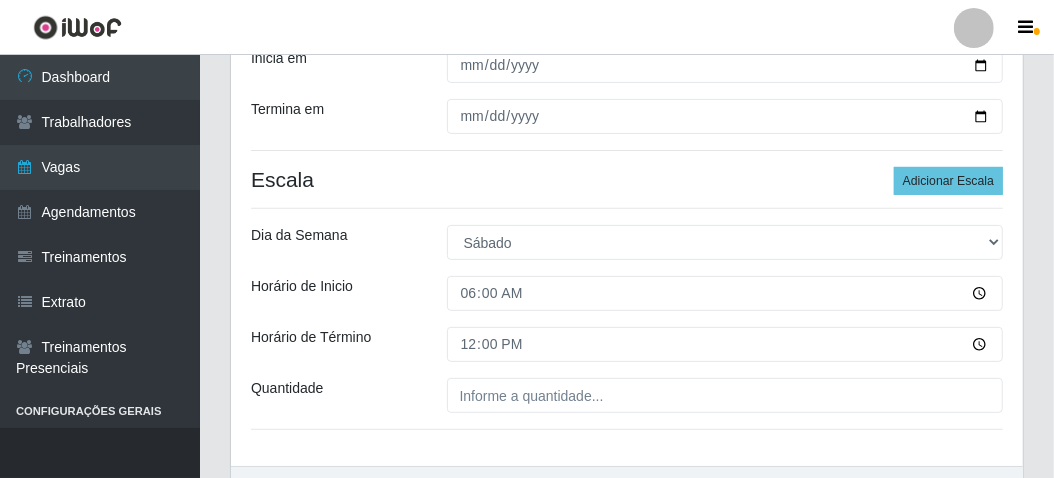 click on "Loja FrigoMaster Função [Selecione...] ASG ASG + ASG ++ Auxiliar de Cozinha Auxiliar de Cozinha + Auxiliar de Cozinha ++ Balconista de Açougue  Balconista de Açougue + Balconista de Açougue ++ Balconista de Frios Balconista de Frios + Balconista de Frios ++ Balconista de Padaria  Balconista de Padaria + Balconista de Padaria ++ Embalador Embalador + Embalador ++ Operador de Caixa Operador de Caixa + Operador de Caixa ++ Repositor  Repositor + Repositor ++ Sexo do Trabalhador [Selecione...] Inicia em [DATE] Termina em [DATE] Escala Adicionar Escala Dia da Semana [Selecione...] Segunda Terça Quarta Quinta Sexta Sábado Domingo Horário de Inicio [TIME] Horário de Término [TIME] Quantidade" at bounding box center [627, 169] 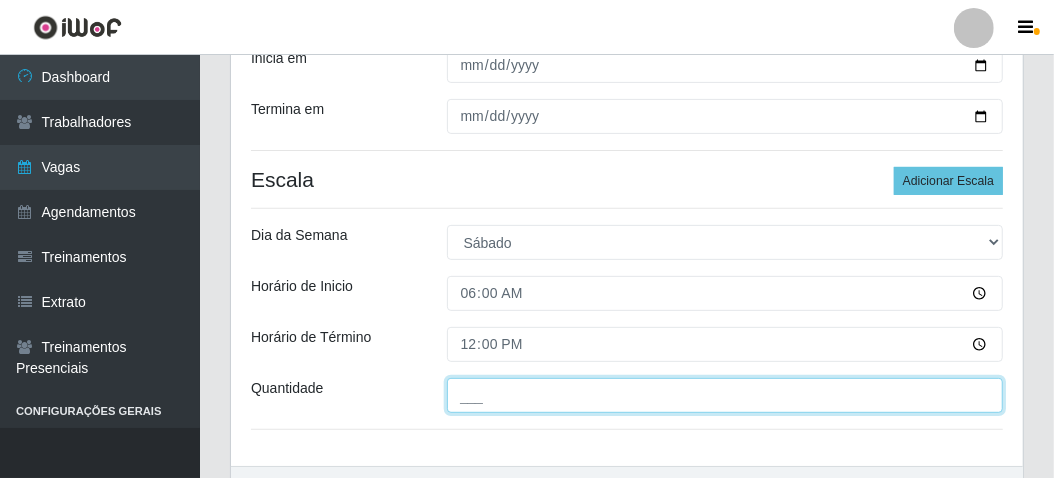 click on "___" at bounding box center [725, 395] 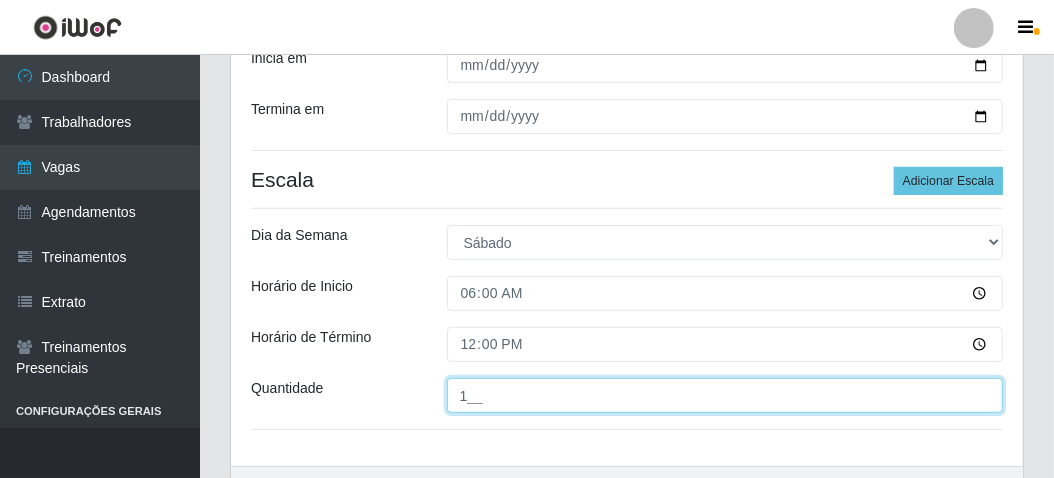 scroll, scrollTop: 400, scrollLeft: 0, axis: vertical 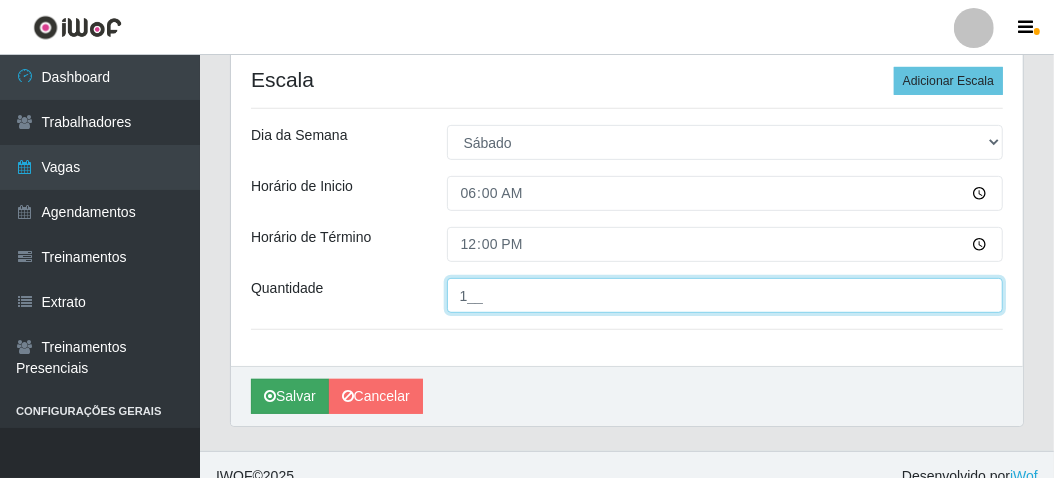 type on "1__" 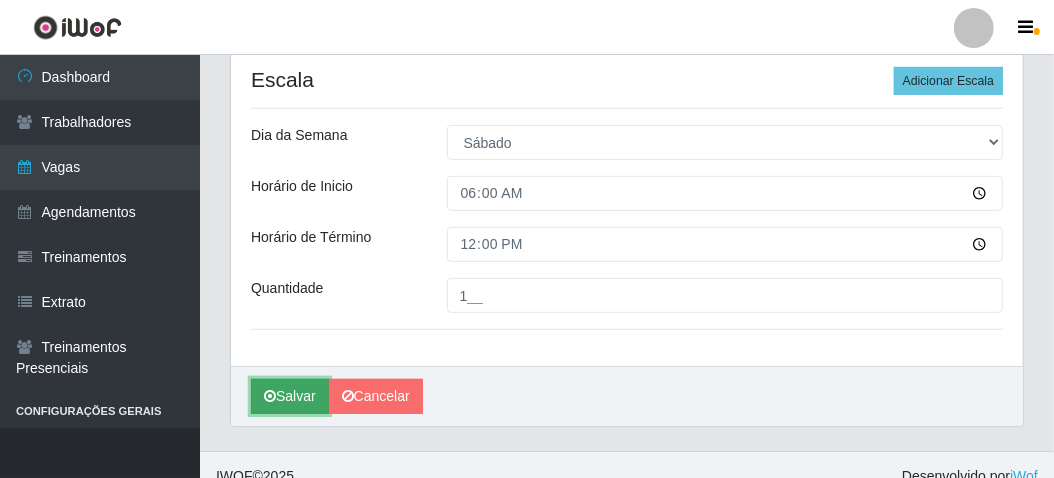 click on "Salvar" at bounding box center [290, 396] 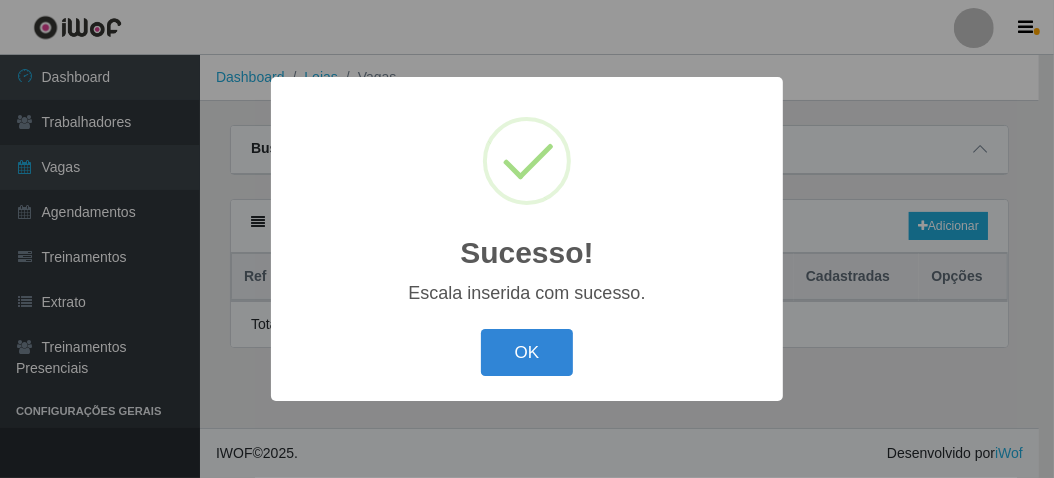 scroll, scrollTop: 0, scrollLeft: 0, axis: both 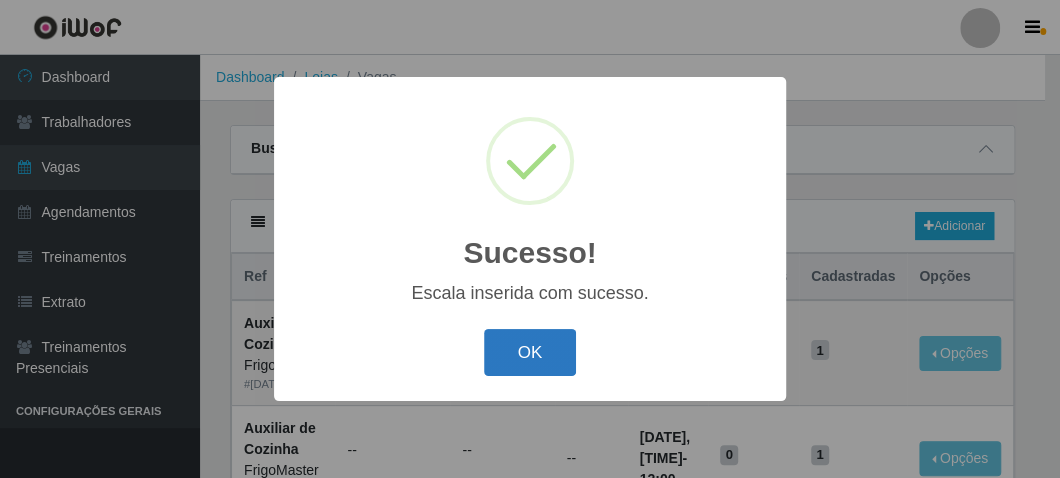 click on "OK" at bounding box center [530, 352] 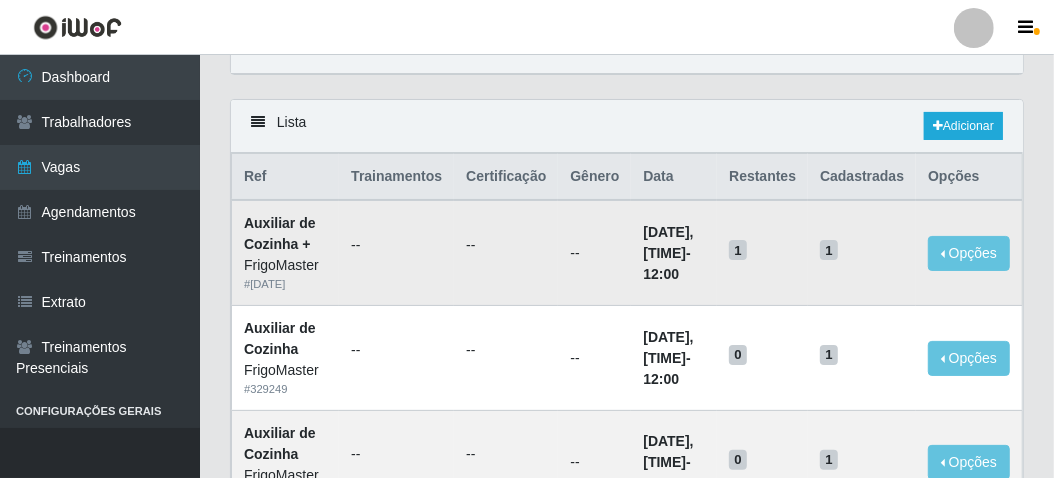 scroll, scrollTop: 0, scrollLeft: 0, axis: both 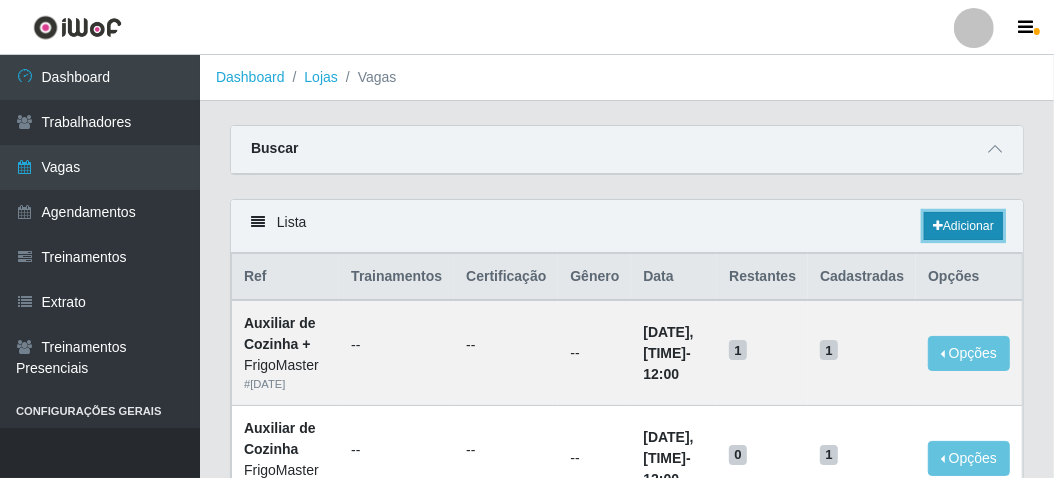 click on "Adicionar" at bounding box center [963, 226] 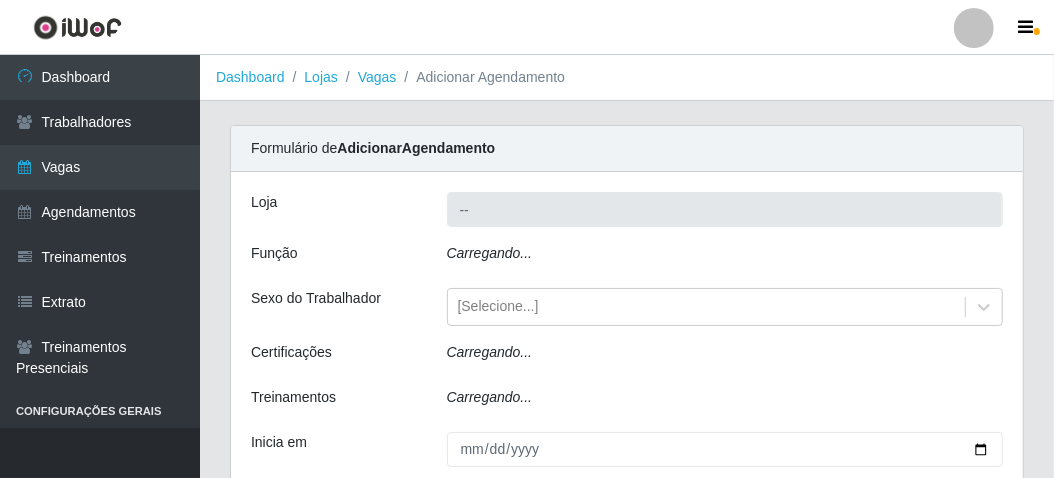 type on "FrigoMaster" 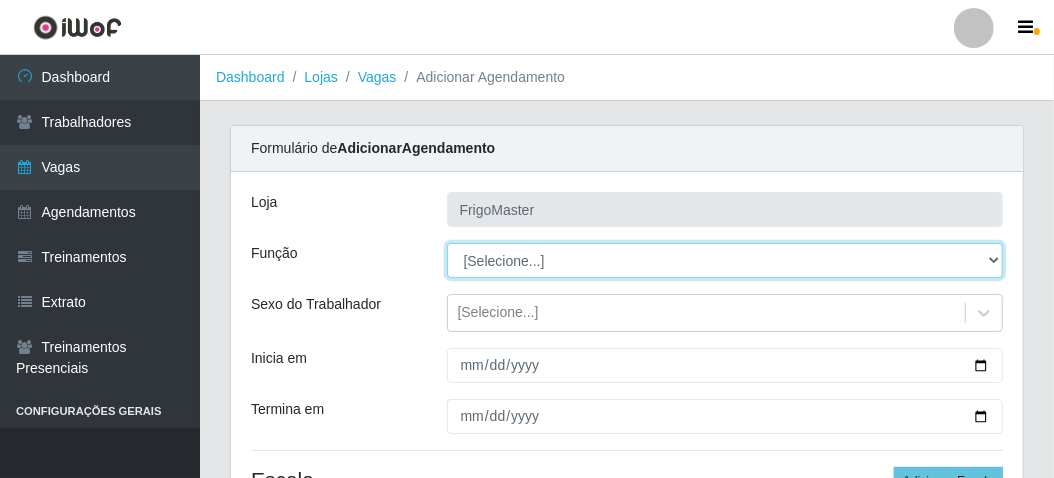 click on "[Selecione...] ASG ASG + ASG ++ Auxiliar de Cozinha Auxiliar de Cozinha + Auxiliar de Cozinha ++ Balconista de Açougue  Balconista de Açougue + Balconista de Açougue ++ Balconista de Frios Balconista de Frios + Balconista de Frios ++ Balconista de Padaria  Balconista de Padaria + Balconista de Padaria ++ Embalador Embalador + Embalador ++ Operador de Caixa Operador de Caixa + Operador de Caixa ++ Repositor  Repositor + Repositor ++" at bounding box center [725, 260] 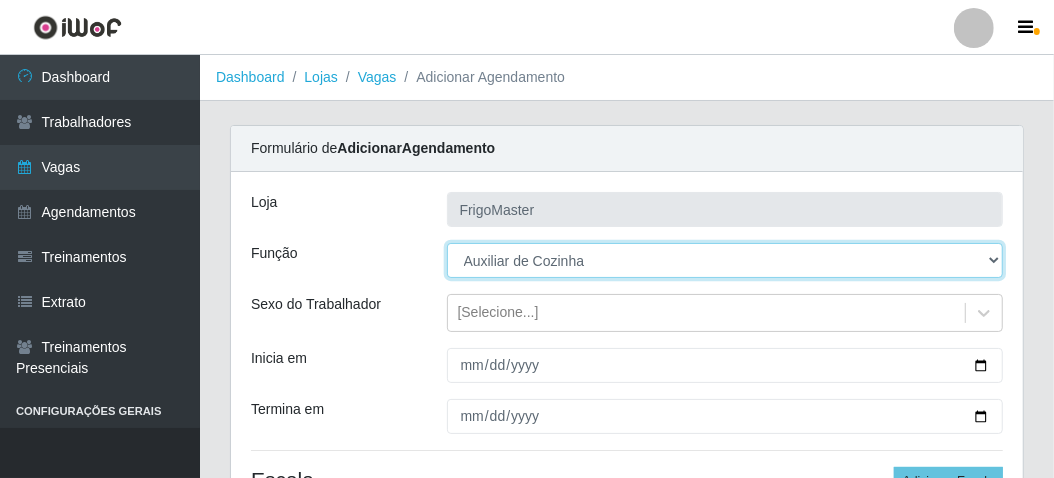 click on "[Selecione...] ASG ASG + ASG ++ Auxiliar de Cozinha Auxiliar de Cozinha + Auxiliar de Cozinha ++ Balconista de Açougue  Balconista de Açougue + Balconista de Açougue ++ Balconista de Frios Balconista de Frios + Balconista de Frios ++ Balconista de Padaria  Balconista de Padaria + Balconista de Padaria ++ Embalador Embalador + Embalador ++ Operador de Caixa Operador de Caixa + Operador de Caixa ++ Repositor  Repositor + Repositor ++" at bounding box center [725, 260] 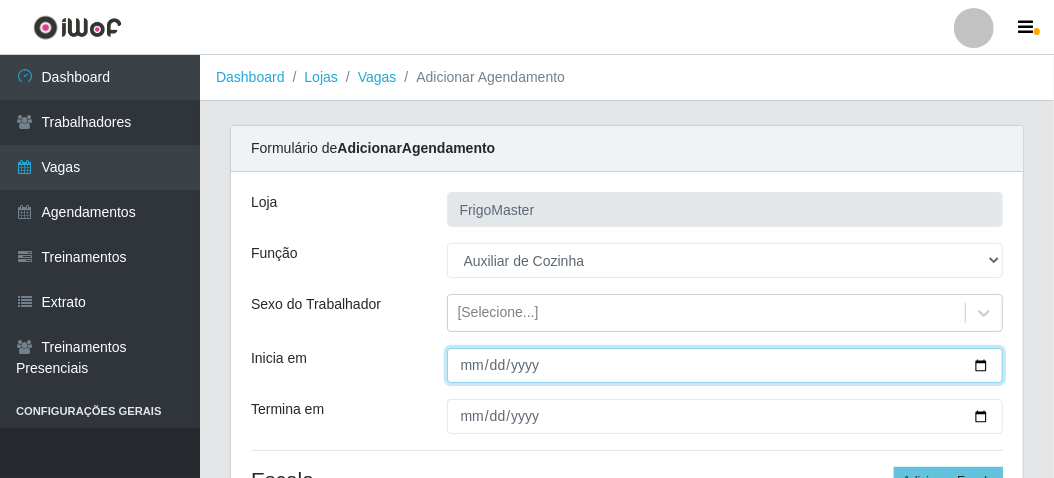 click on "Inicia em" at bounding box center [725, 365] 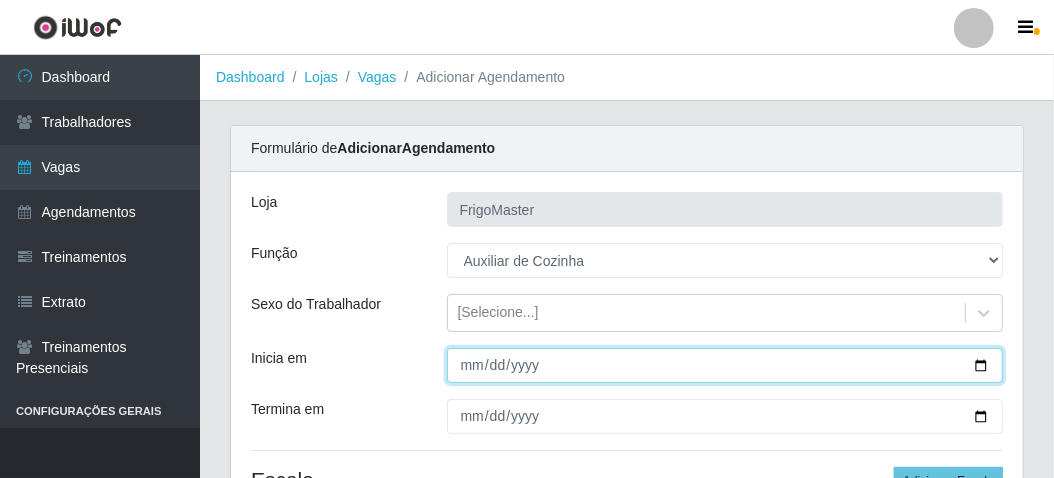 type on "[DATE]" 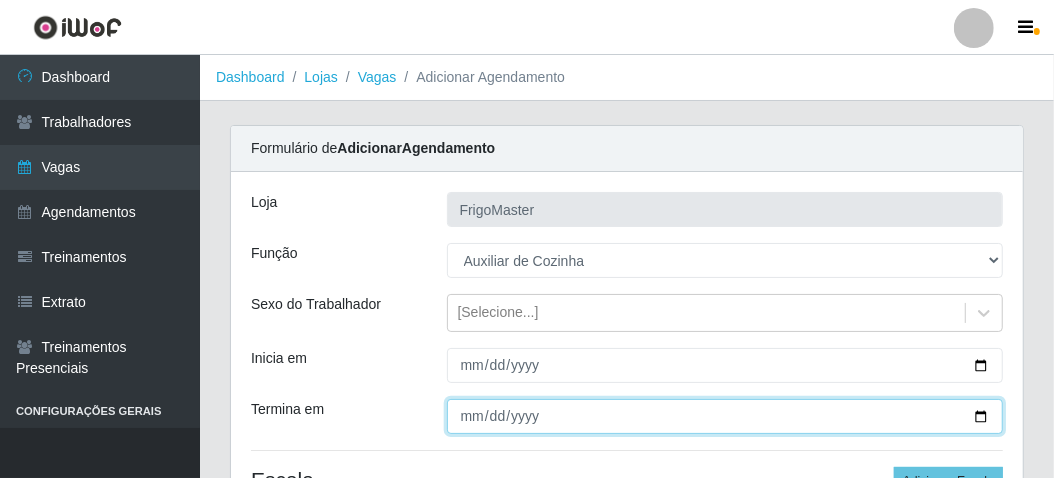 click on "Termina em" at bounding box center [725, 416] 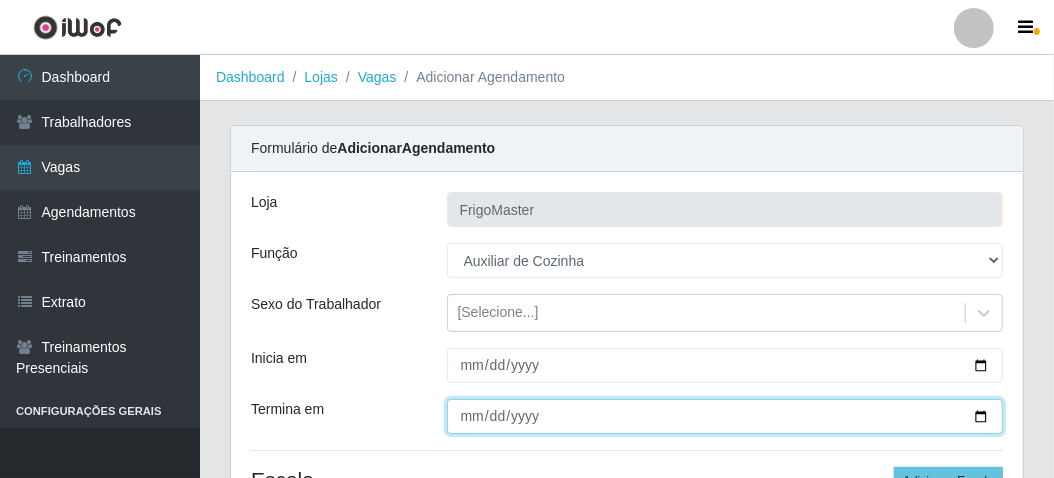 type on "[DATE]" 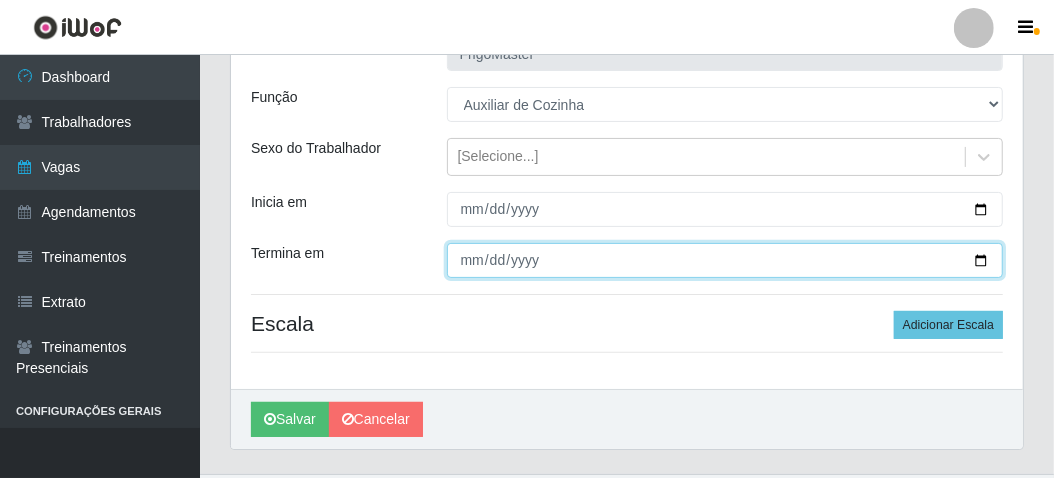 scroll, scrollTop: 200, scrollLeft: 0, axis: vertical 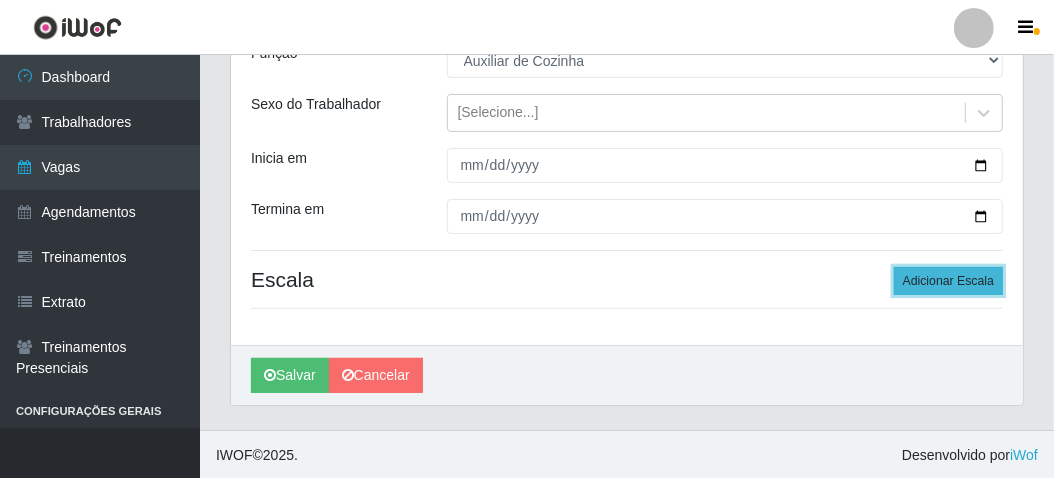 click on "Adicionar Escala" at bounding box center (948, 281) 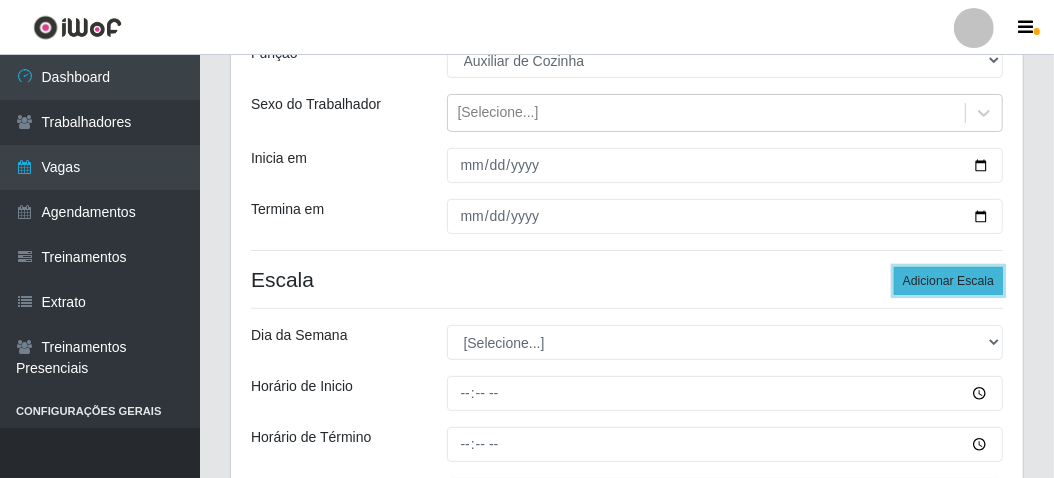 click on "Adicionar Escala" at bounding box center (948, 281) 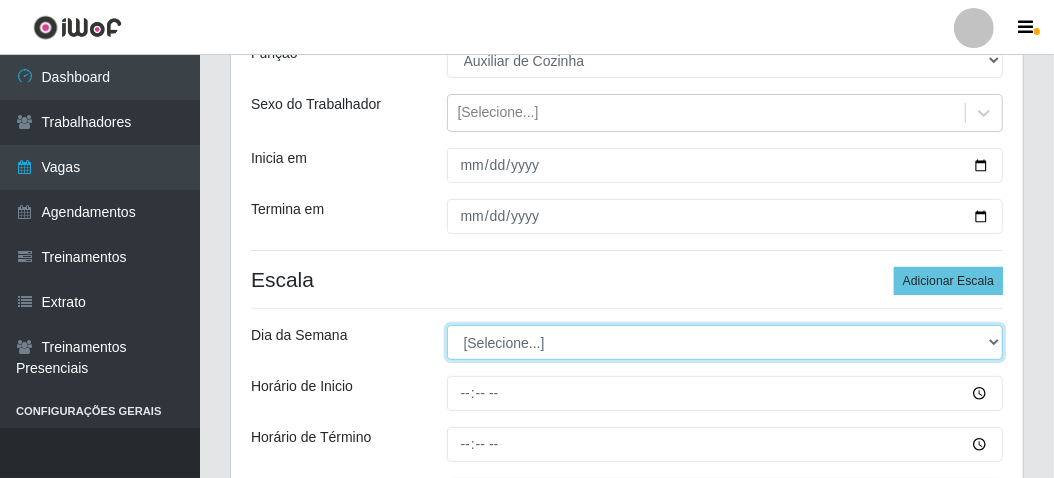 click on "[Selecione...] Segunda Terça Quarta Quinta Sexta Sábado Domingo" at bounding box center (725, 342) 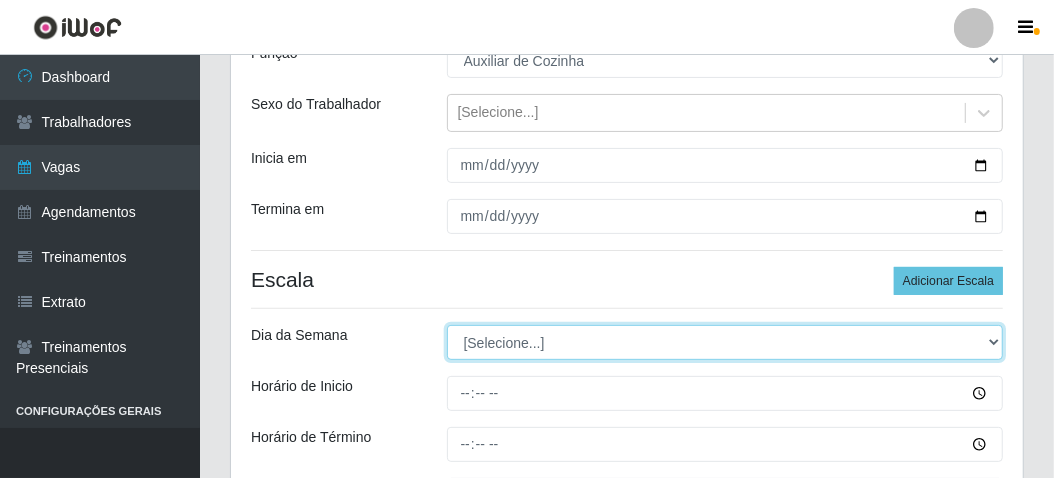select on "1" 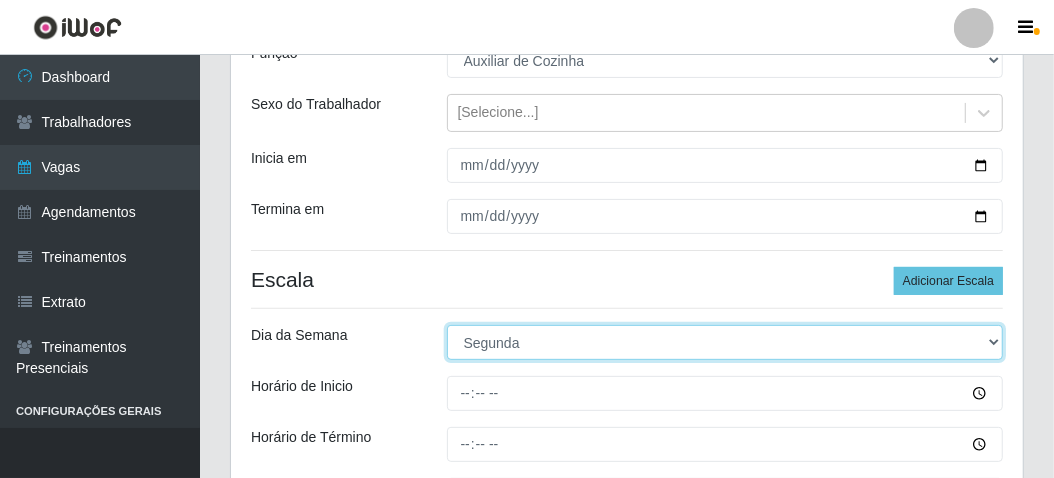 click on "[Selecione...] Segunda Terça Quarta Quinta Sexta Sábado Domingo" at bounding box center (725, 342) 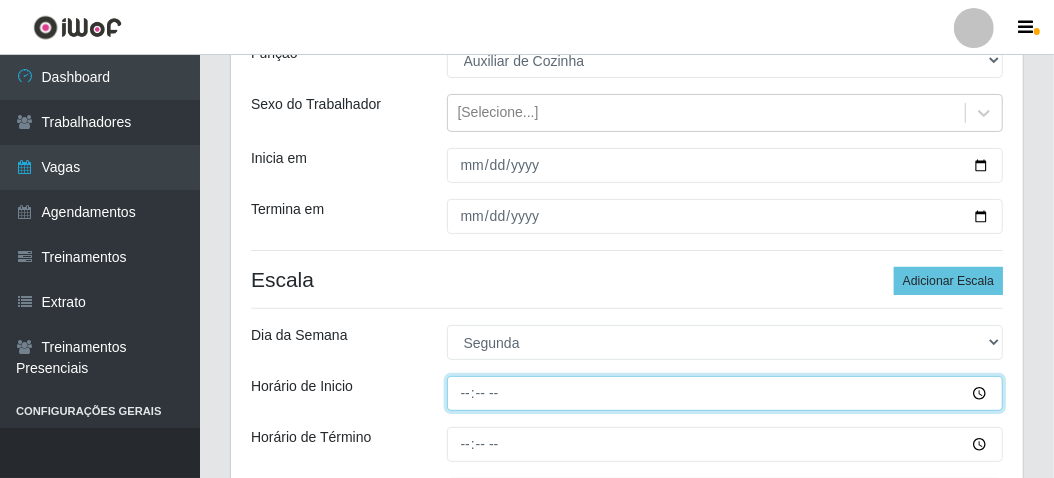 click on "Horário de Inicio" at bounding box center [725, 393] 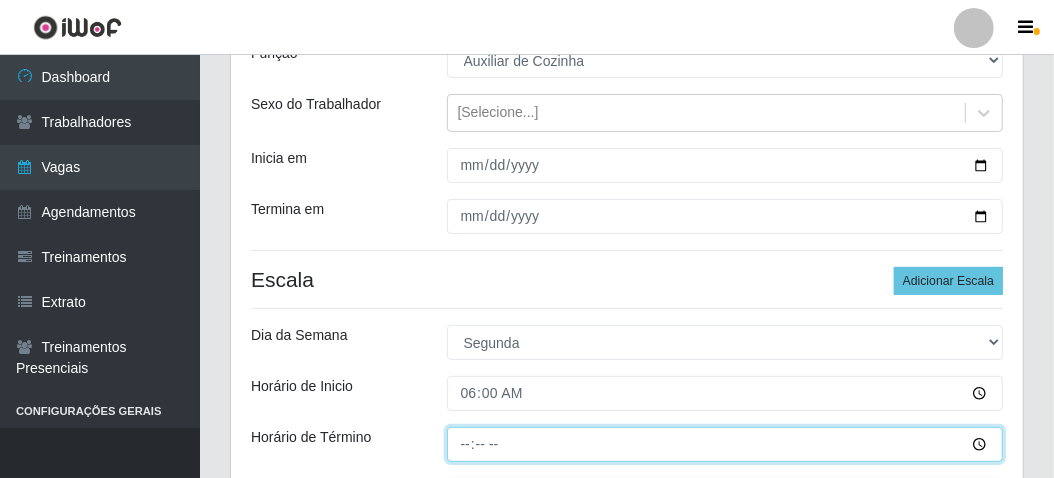click on "Horário de Término" at bounding box center [725, 444] 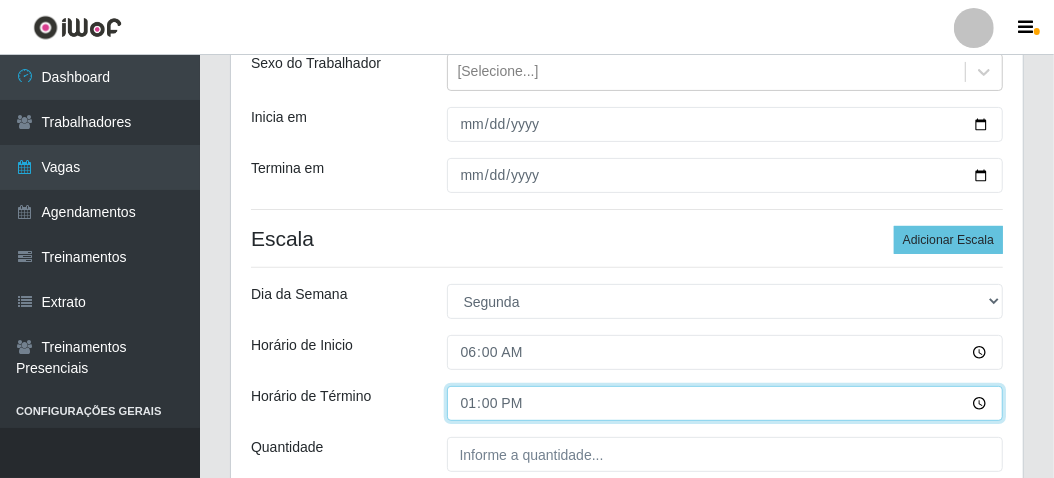 scroll, scrollTop: 300, scrollLeft: 0, axis: vertical 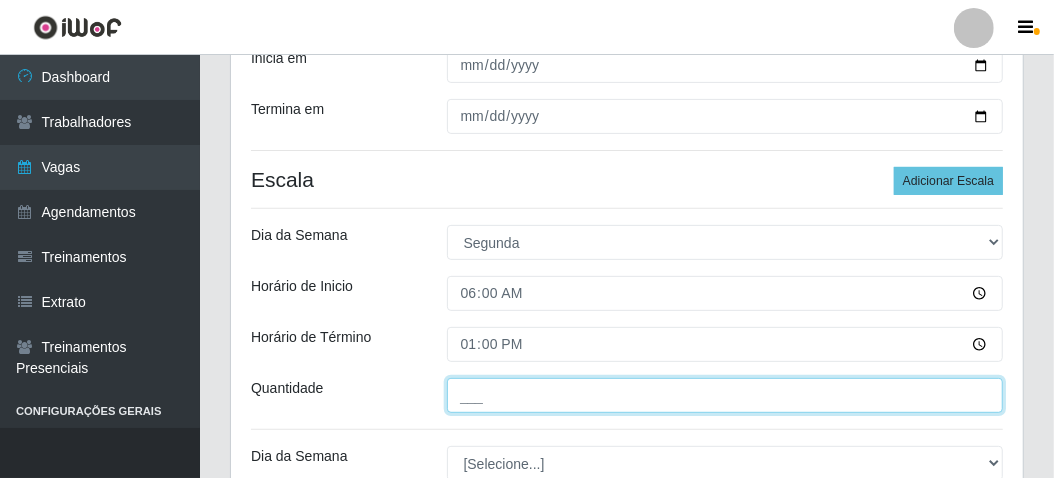 click on "___" at bounding box center (725, 395) 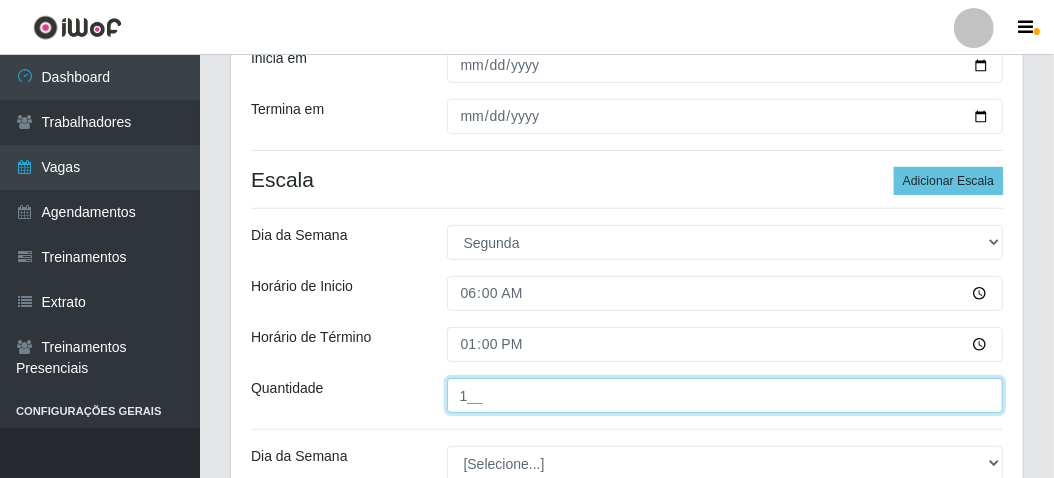 scroll, scrollTop: 400, scrollLeft: 0, axis: vertical 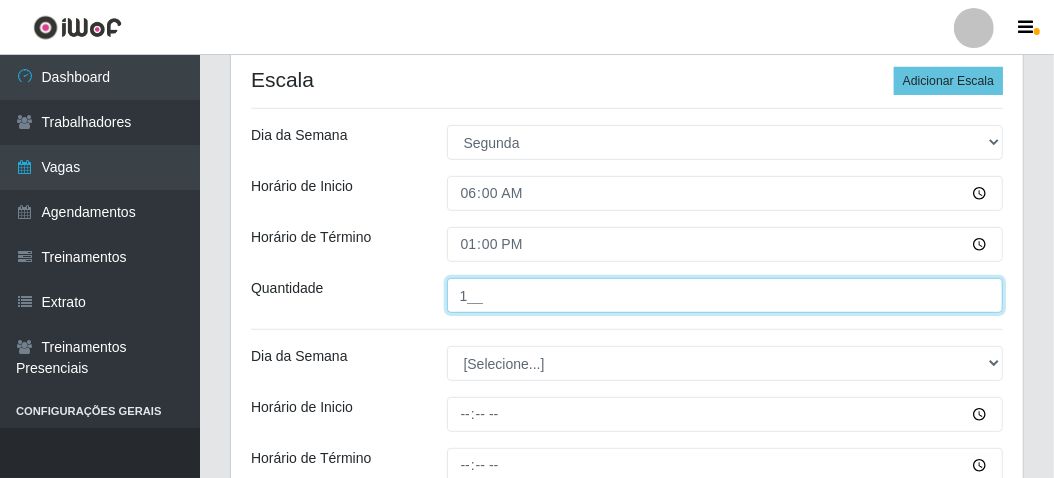 type on "1__" 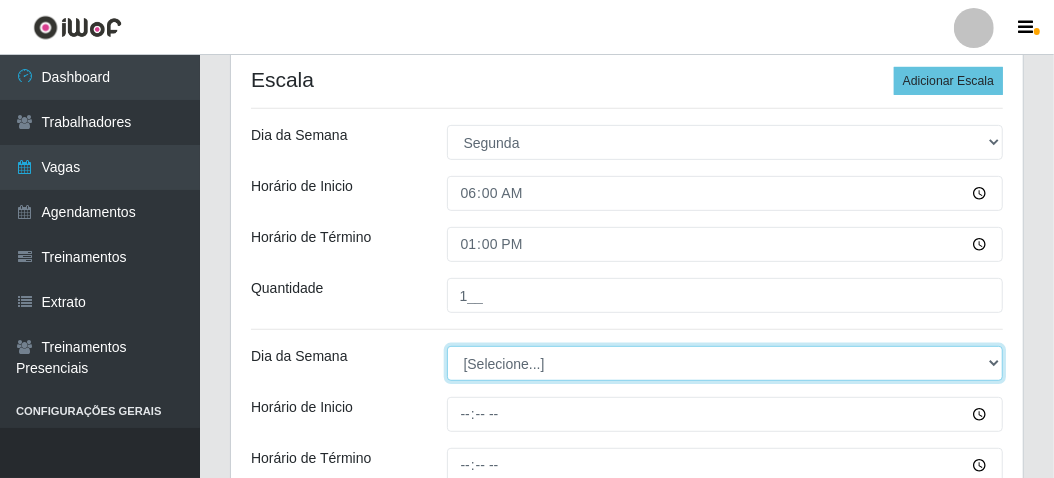 click on "[Selecione...] Segunda Terça Quarta Quinta Sexta Sábado Domingo" at bounding box center [725, 363] 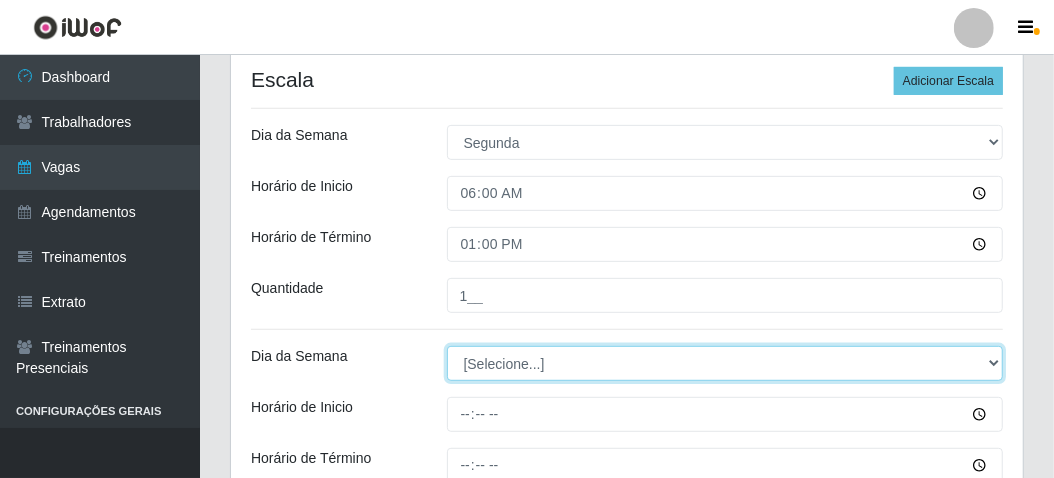 select on "2" 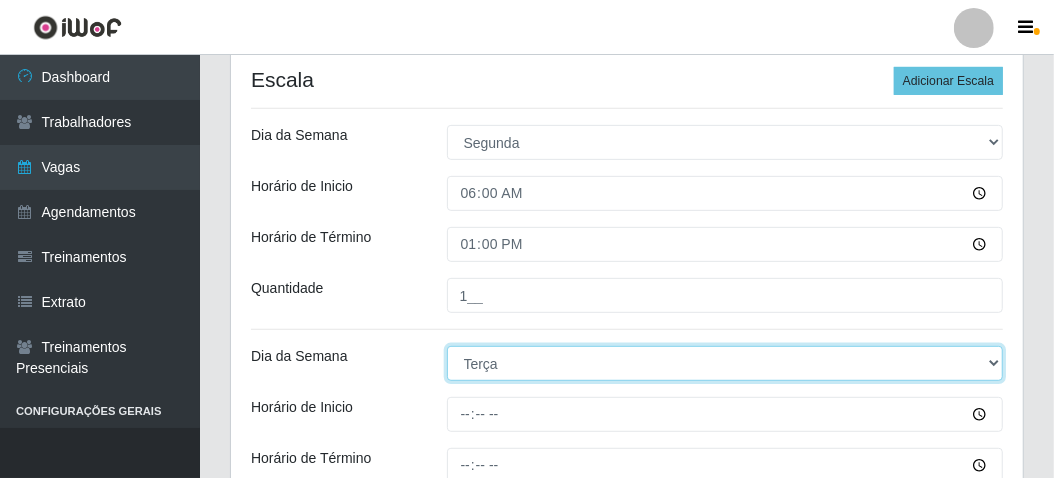 click on "[Selecione...] Segunda Terça Quarta Quinta Sexta Sábado Domingo" at bounding box center (725, 363) 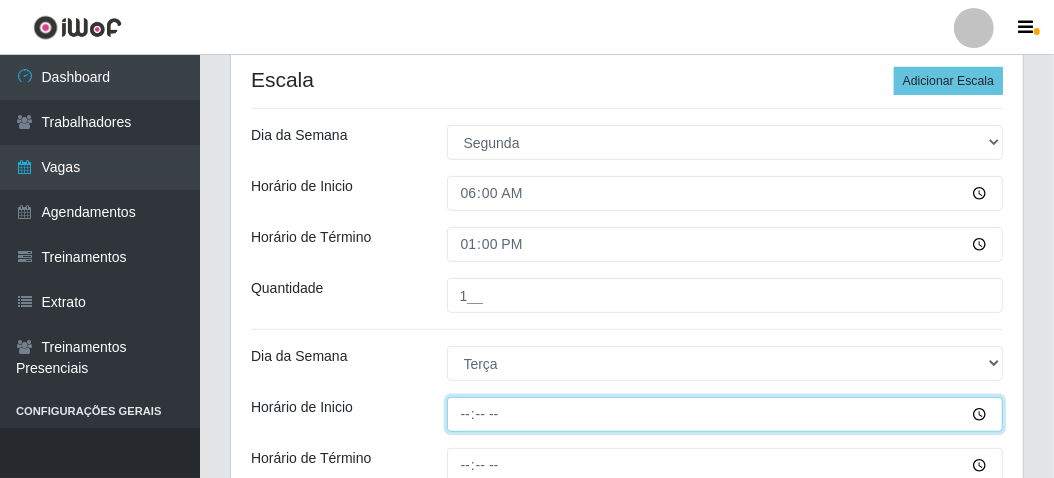 click on "Horário de Inicio" at bounding box center (725, 414) 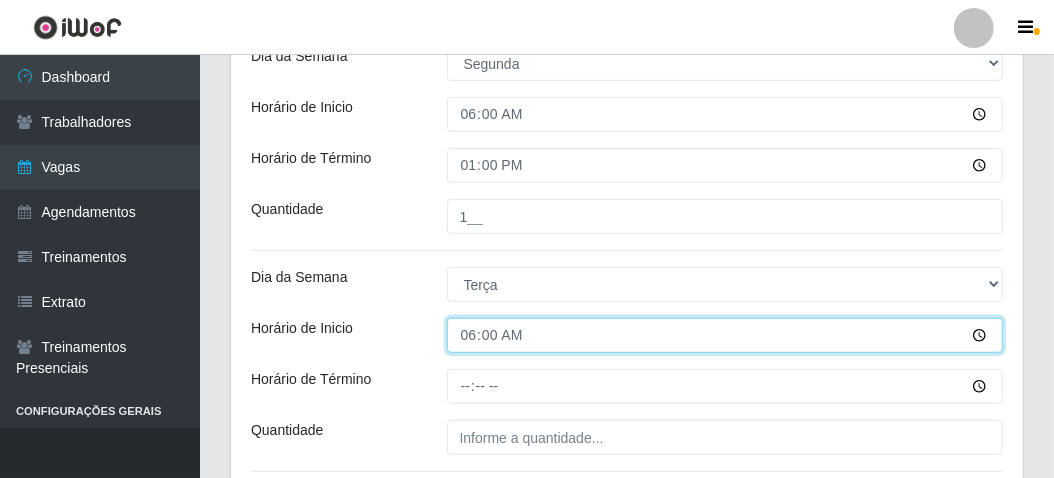scroll, scrollTop: 500, scrollLeft: 0, axis: vertical 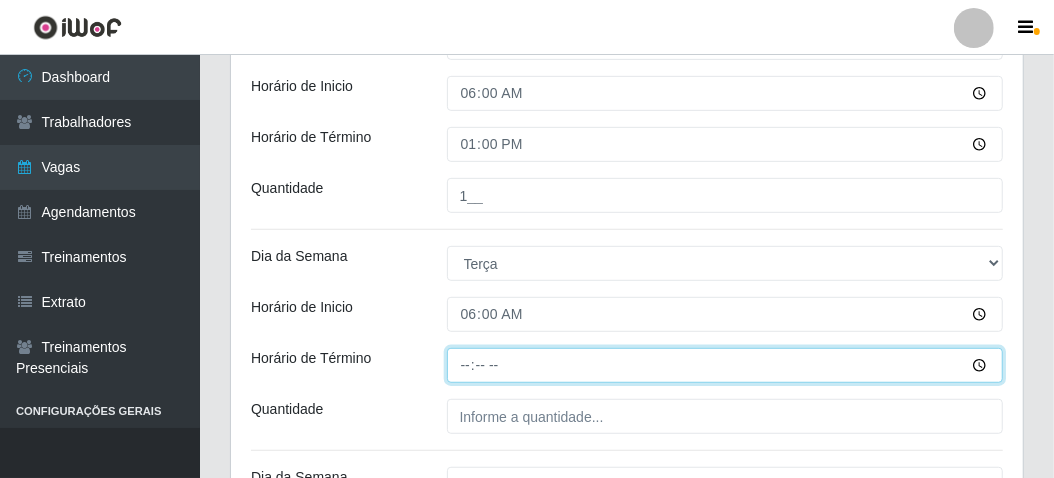 click on "Horário de Término" at bounding box center (725, 365) 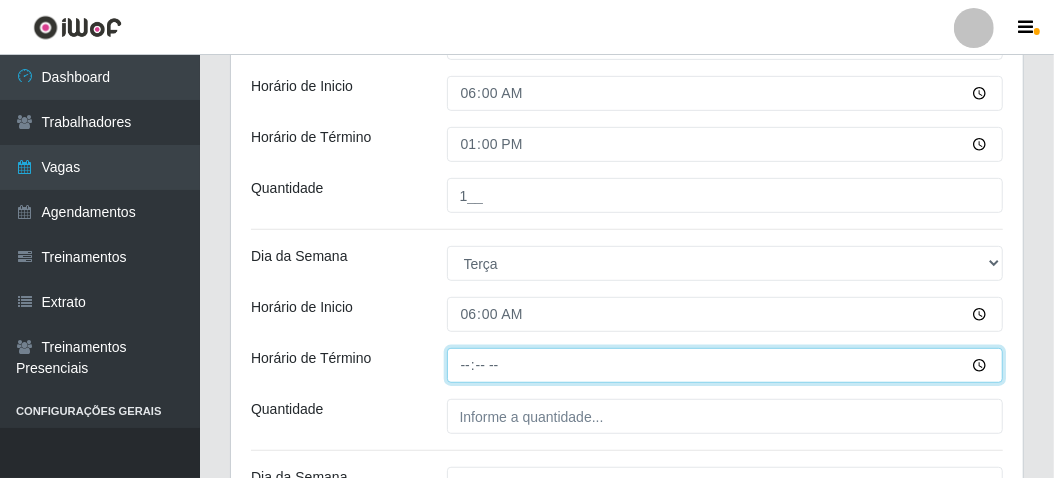 type on "12:00" 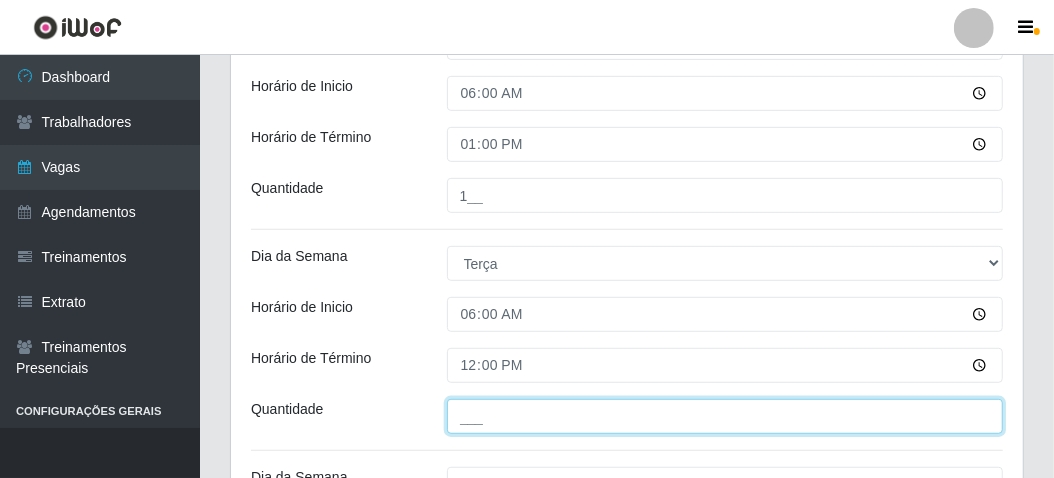 click on "___" at bounding box center (725, 416) 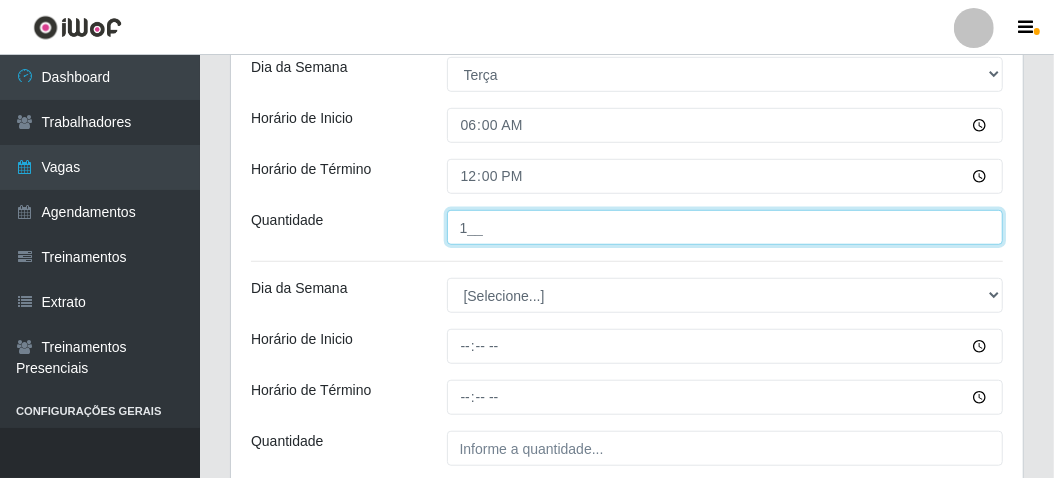 scroll, scrollTop: 700, scrollLeft: 0, axis: vertical 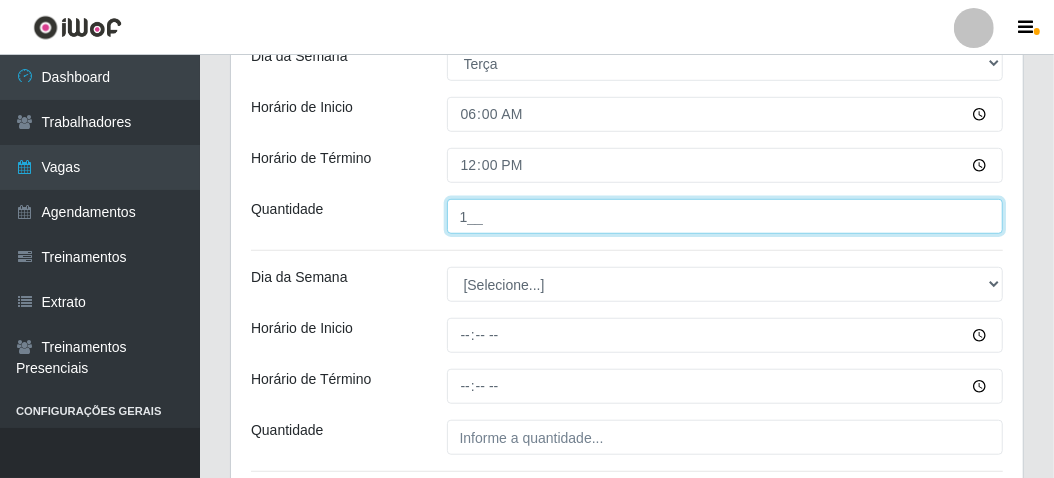 type on "1__" 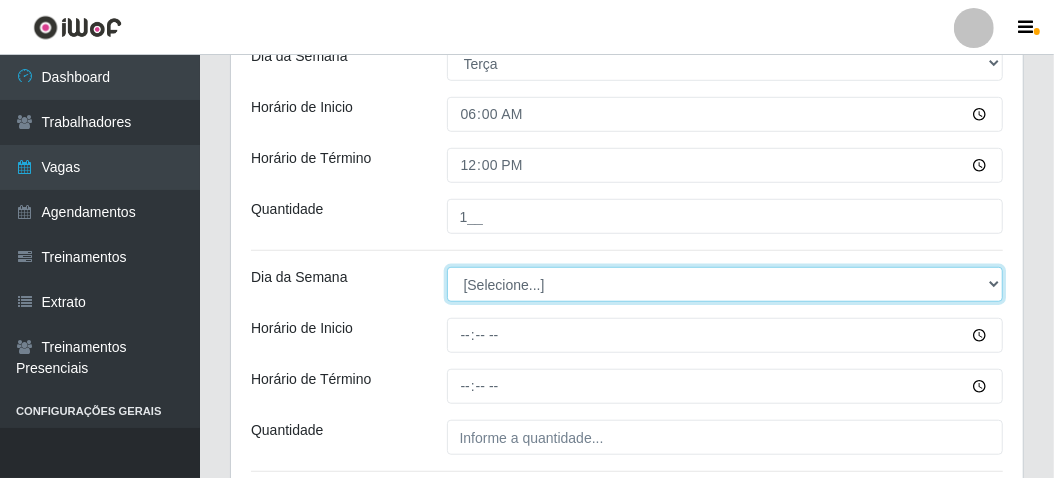 click on "[Selecione...] Segunda Terça Quarta Quinta Sexta Sábado Domingo" at bounding box center [725, 284] 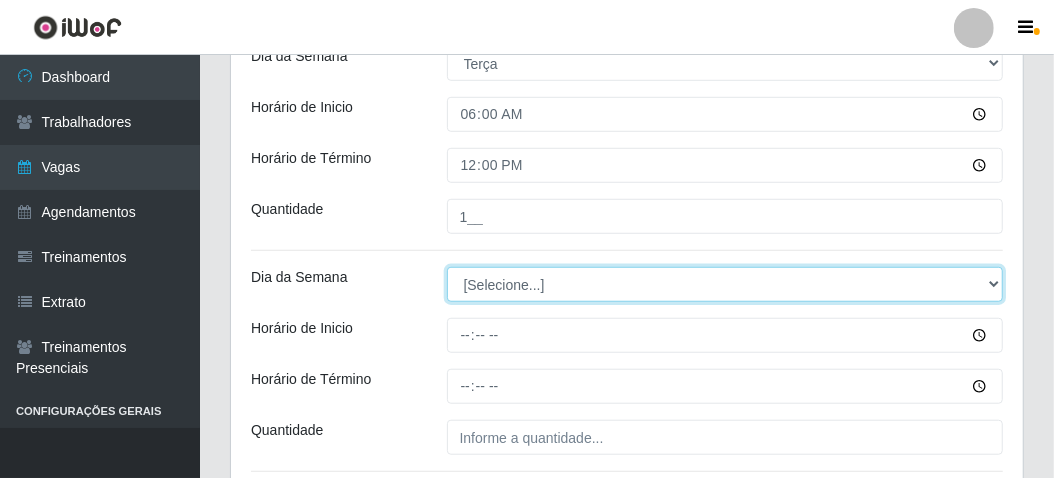 select on "3" 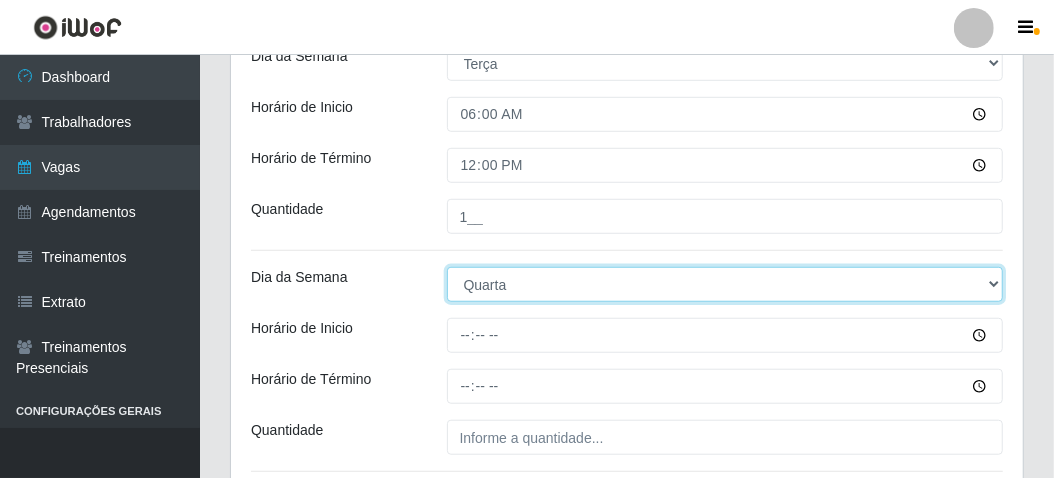 click on "[Selecione...] Segunda Terça Quarta Quinta Sexta Sábado Domingo" at bounding box center (725, 284) 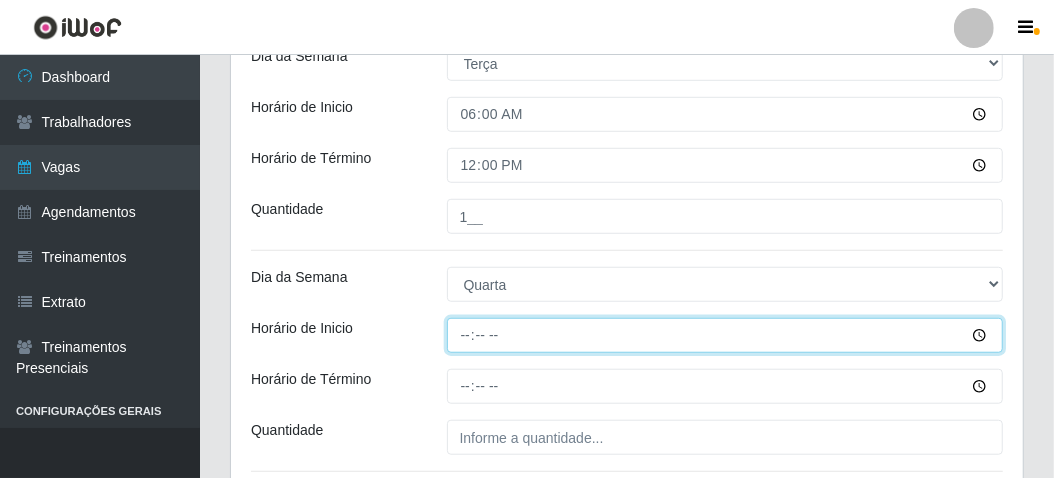 click on "Horário de Inicio" at bounding box center (725, 335) 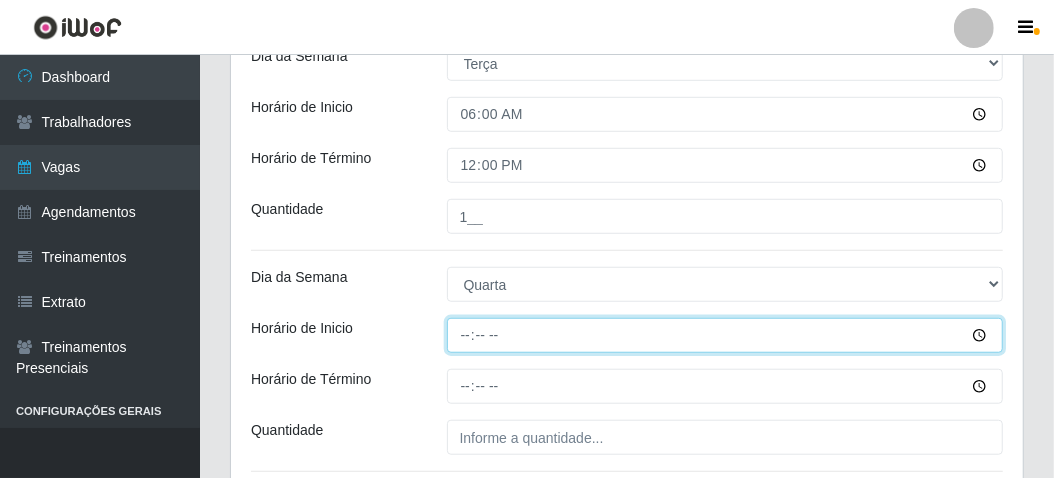 click on "Horário de Inicio" at bounding box center [725, 335] 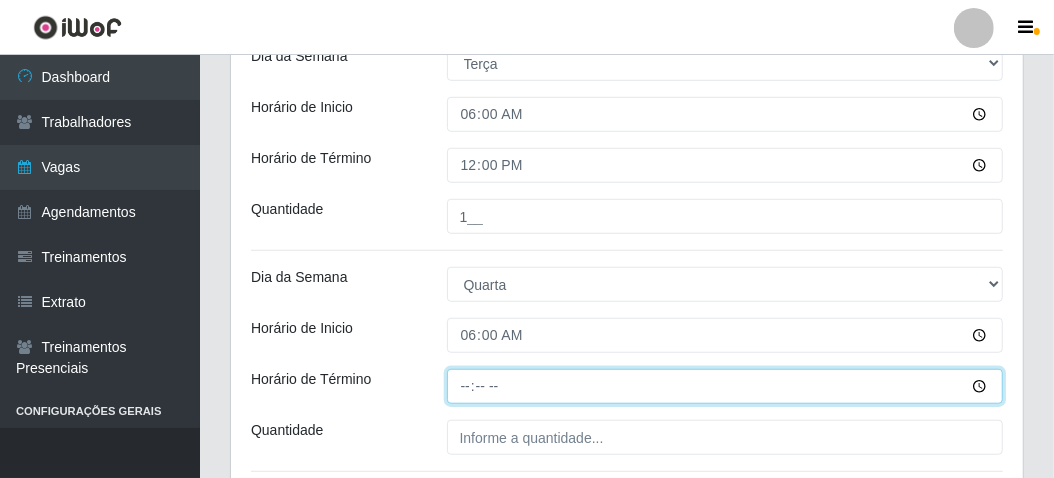 click on "Horário de Término" at bounding box center (725, 386) 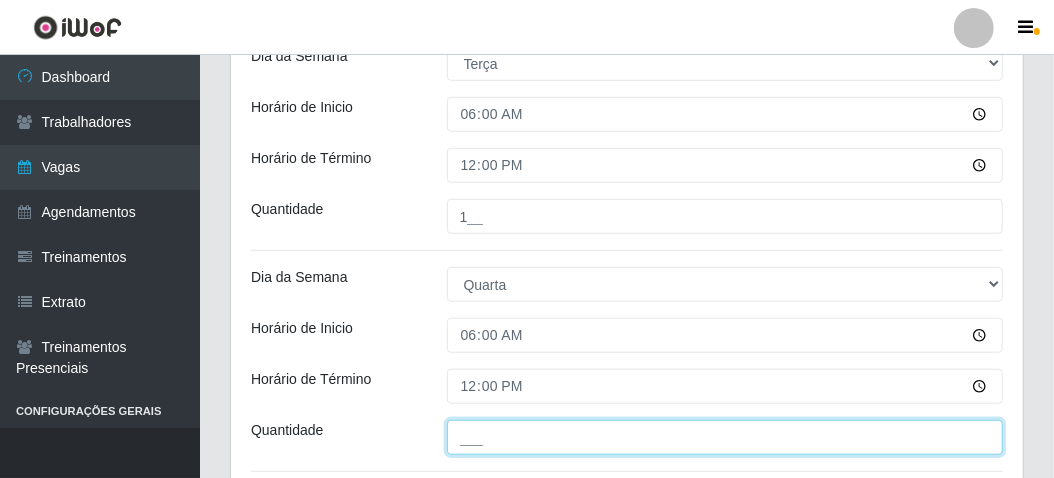 click on "___" at bounding box center [725, 437] 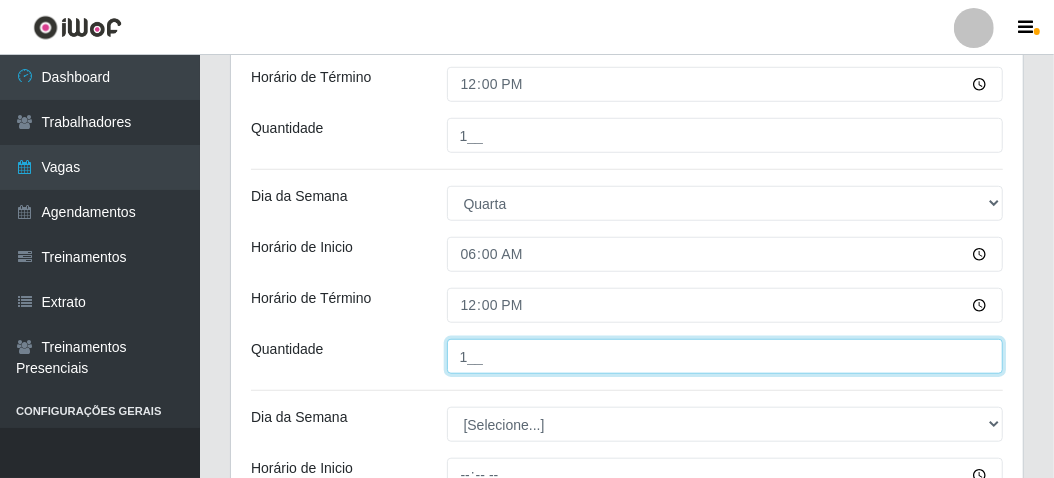 scroll, scrollTop: 900, scrollLeft: 0, axis: vertical 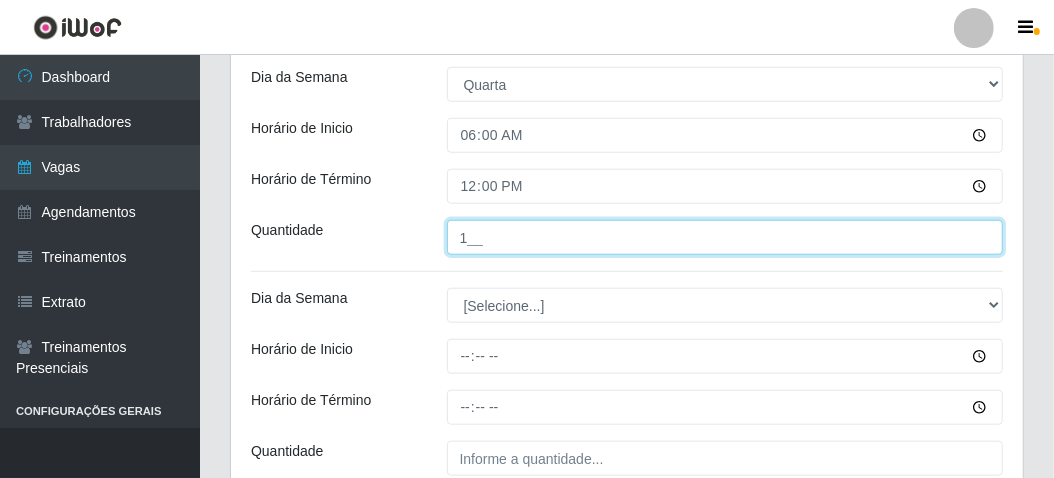 type on "1__" 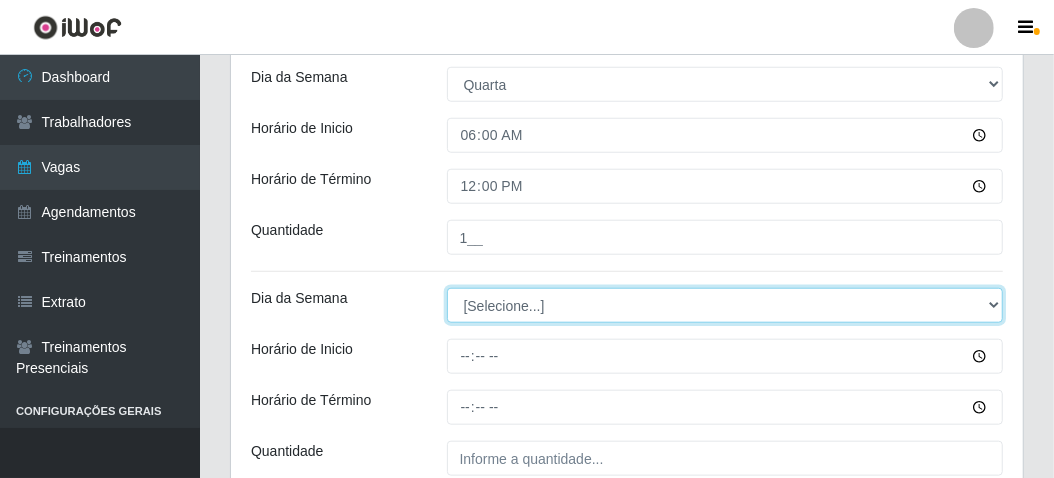 click on "[Selecione...] Segunda Terça Quarta Quinta Sexta Sábado Domingo" at bounding box center [725, 305] 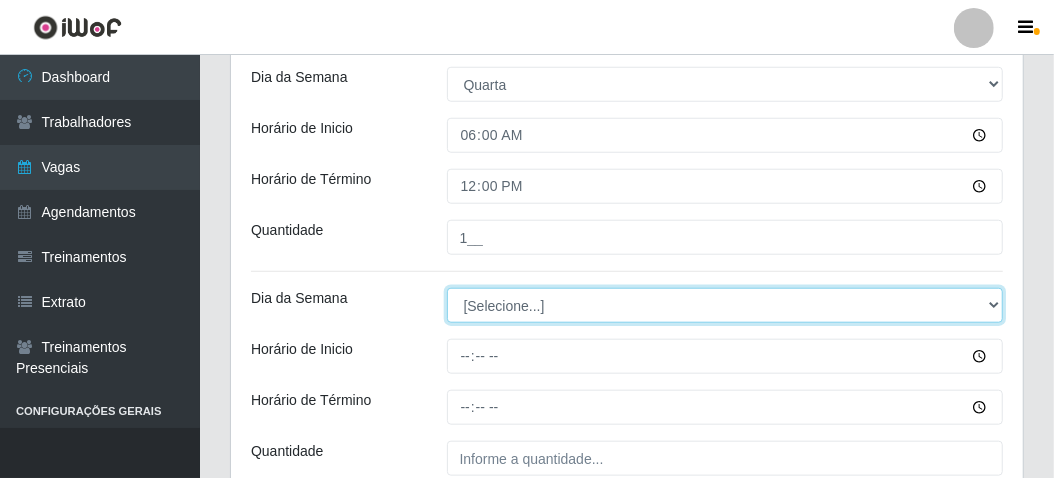 select on "4" 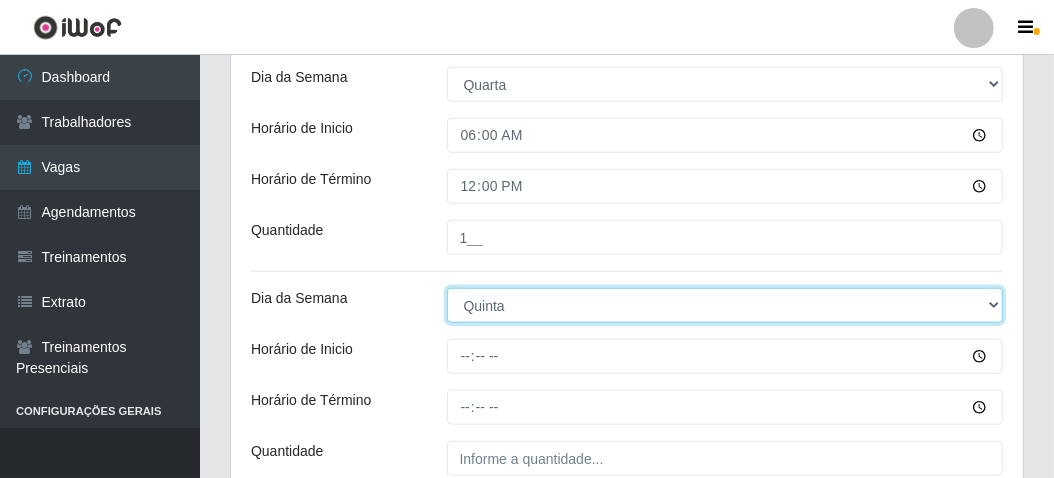 click on "[Selecione...] Segunda Terça Quarta Quinta Sexta Sábado Domingo" at bounding box center (725, 305) 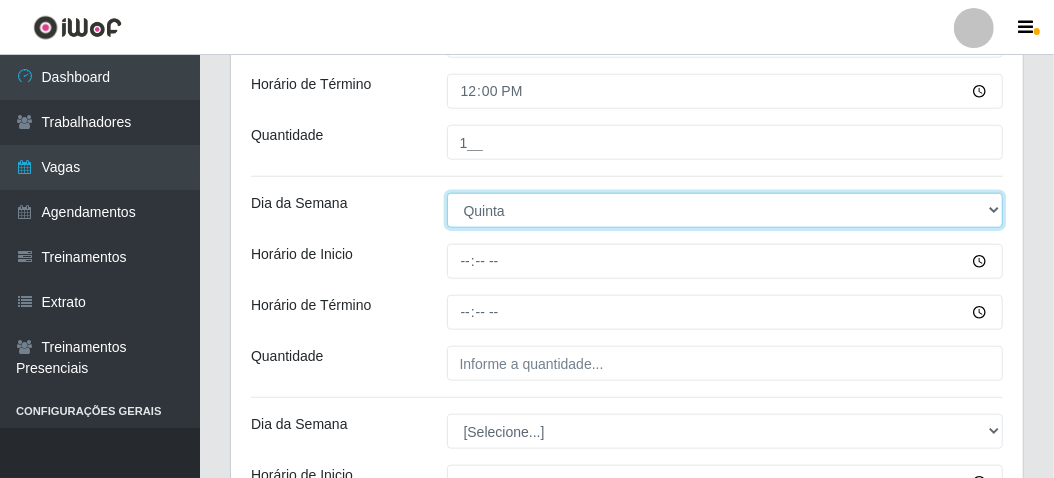 scroll, scrollTop: 1000, scrollLeft: 0, axis: vertical 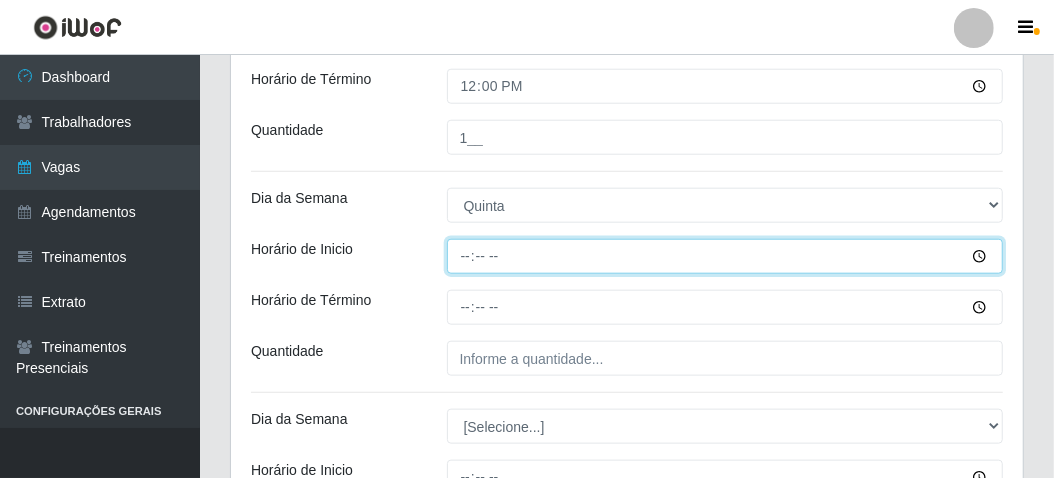click on "Horário de Inicio" at bounding box center [725, 256] 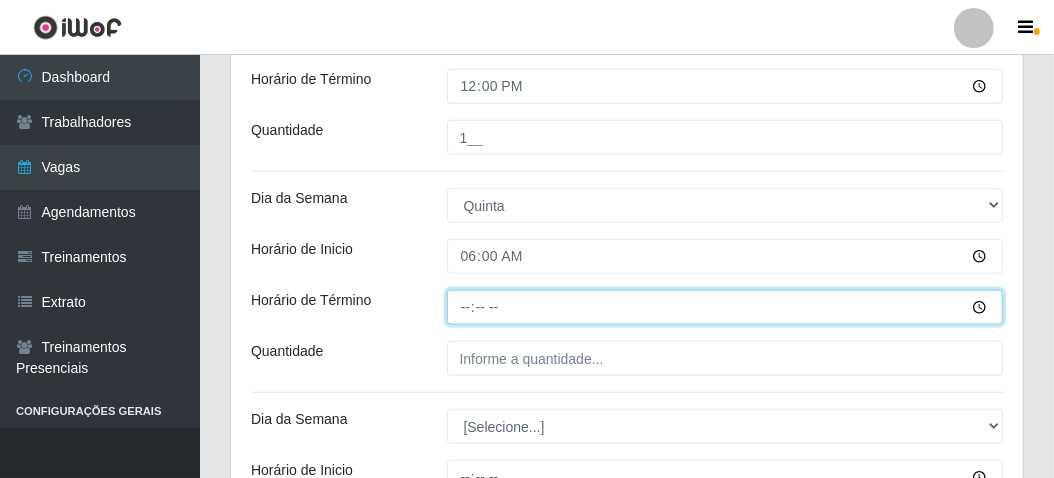 click on "Horário de Término" at bounding box center [725, 307] 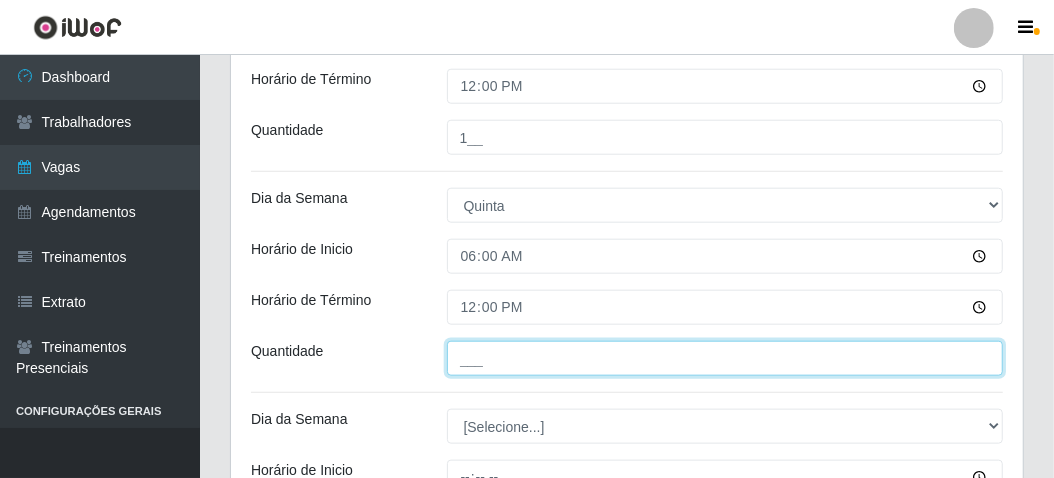 click on "___" at bounding box center [725, 358] 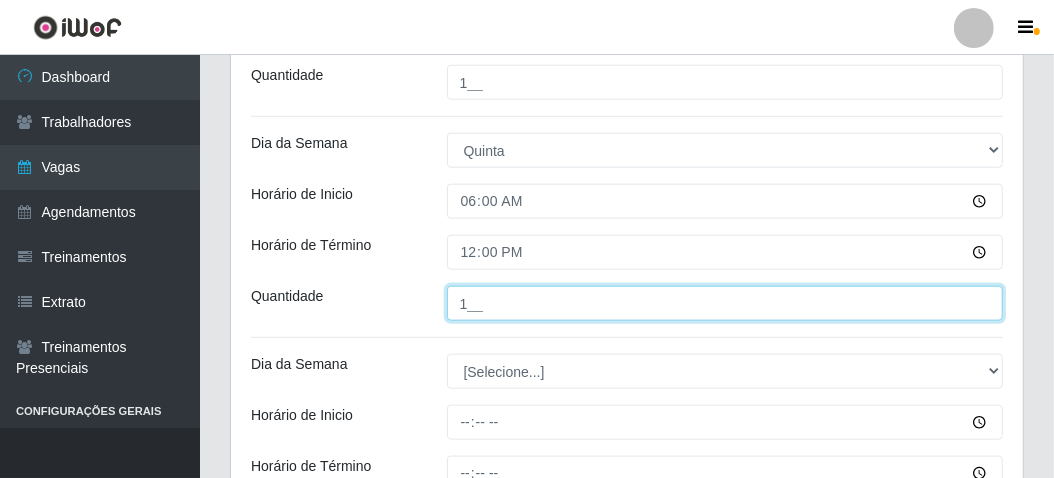 scroll, scrollTop: 1100, scrollLeft: 0, axis: vertical 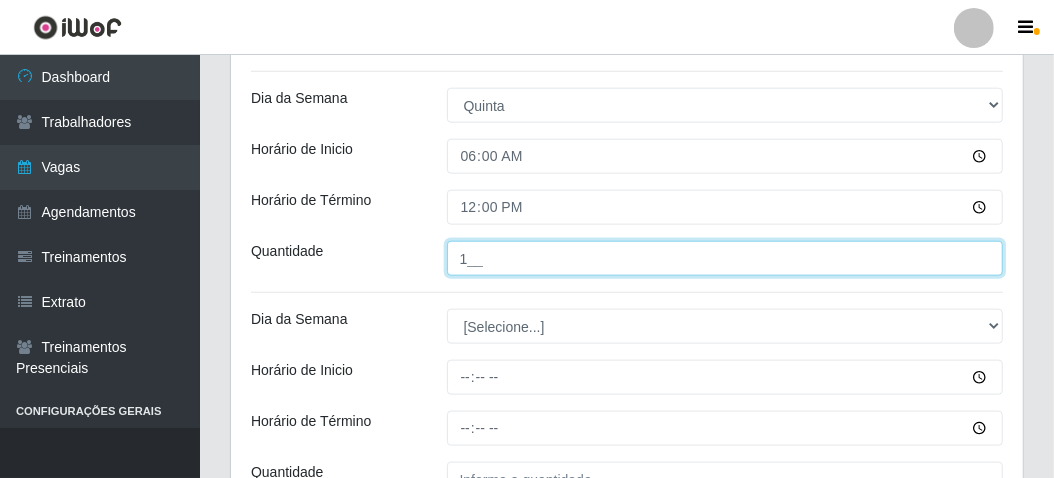 type on "1__" 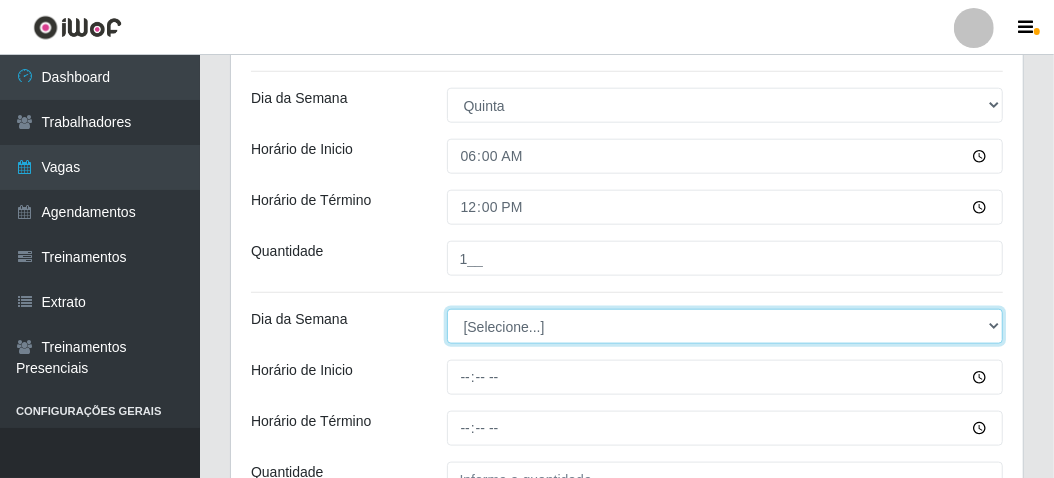 click on "[Selecione...] Segunda Terça Quarta Quinta Sexta Sábado Domingo" at bounding box center [725, 326] 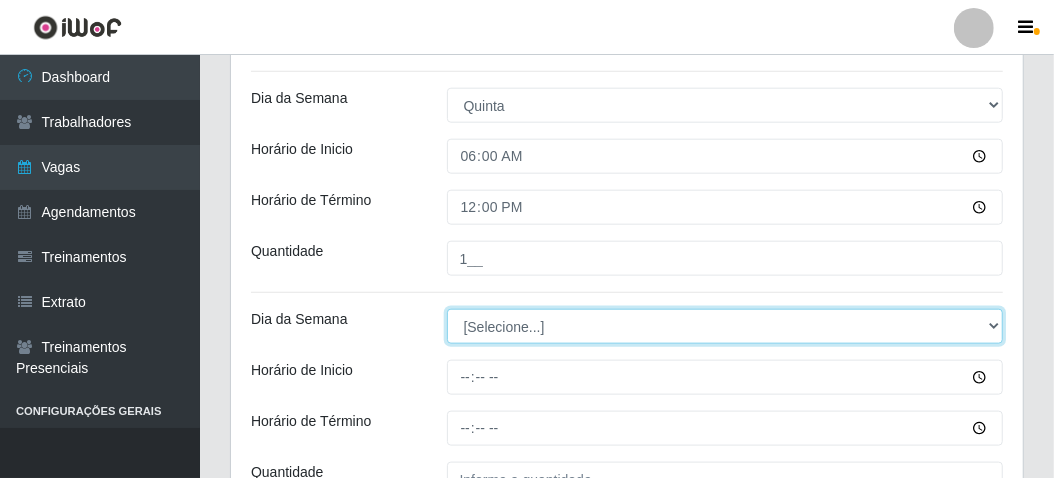 select on "5" 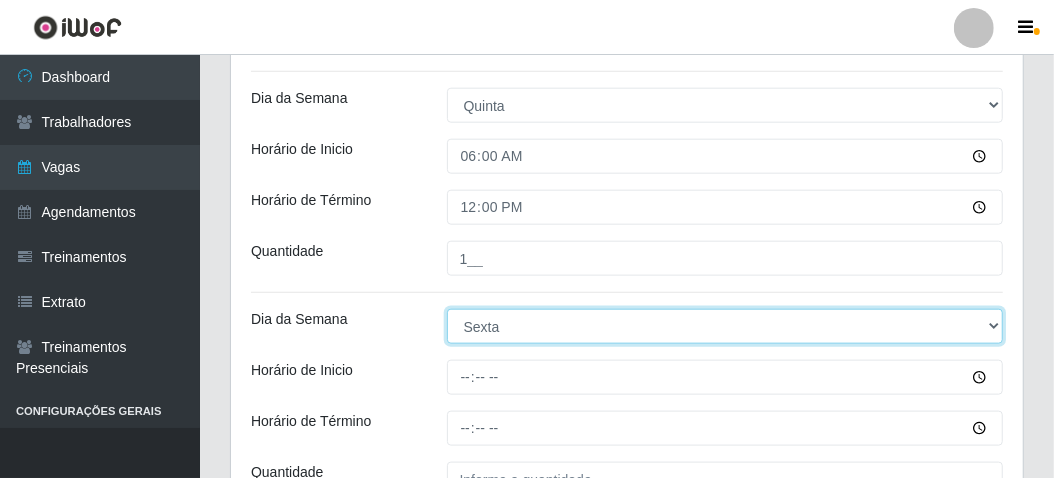 click on "[Selecione...] Segunda Terça Quarta Quinta Sexta Sábado Domingo" at bounding box center [725, 326] 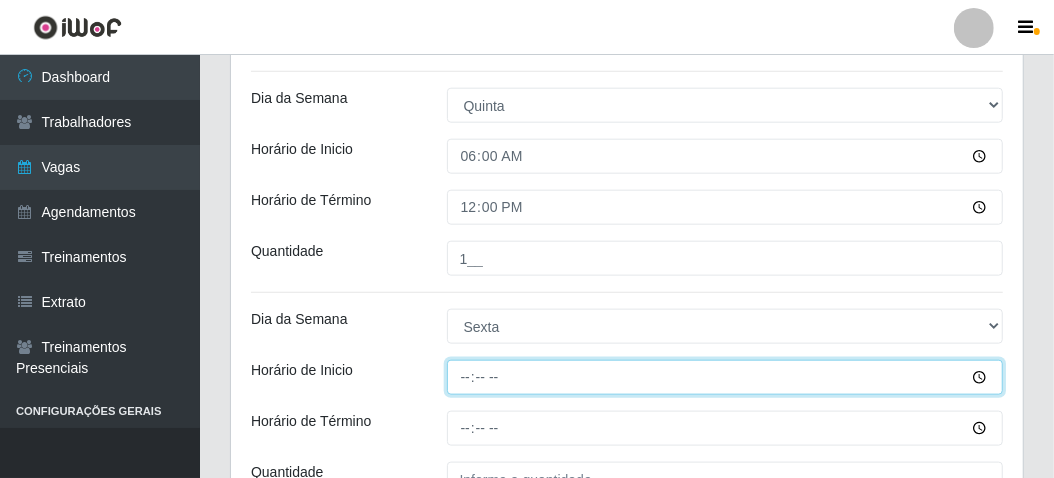 click on "Horário de Inicio" at bounding box center [725, 377] 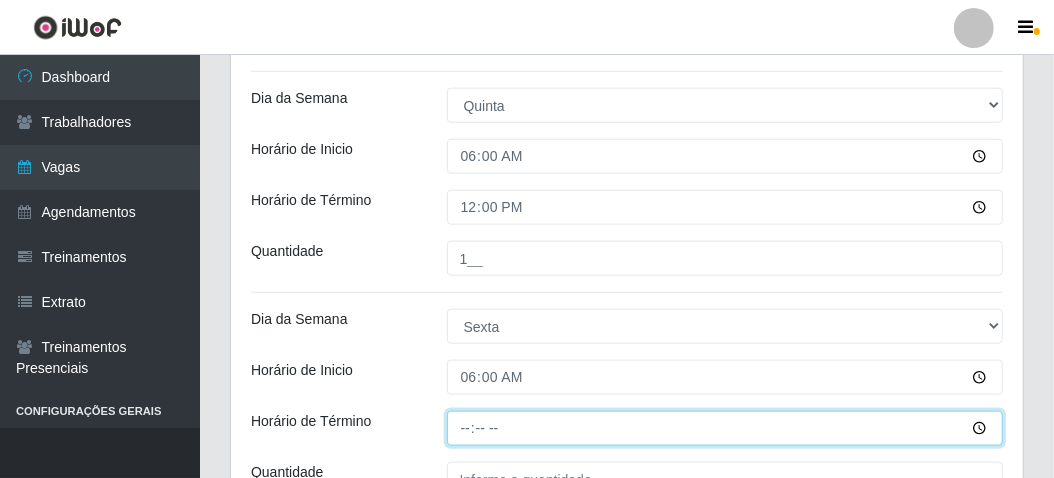 click on "Horário de Término" at bounding box center (725, 428) 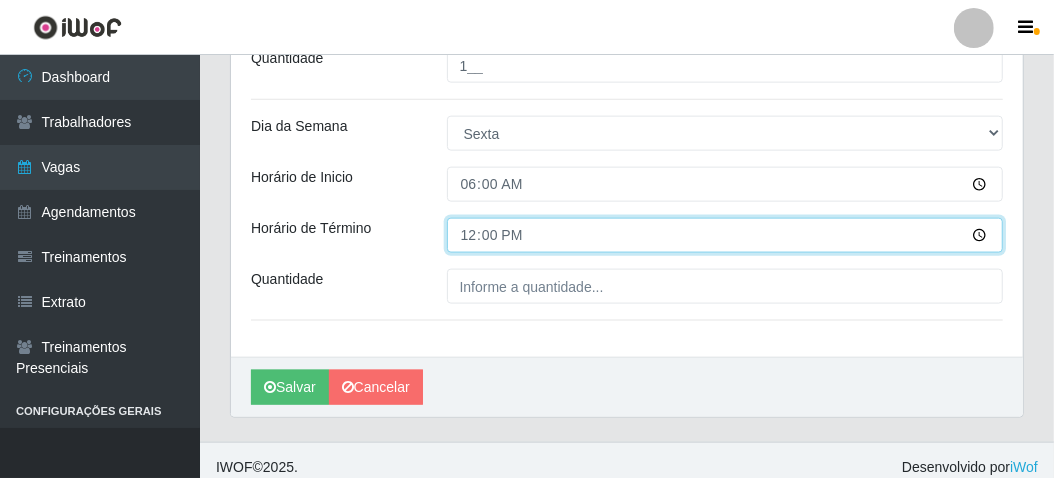 scroll, scrollTop: 1300, scrollLeft: 0, axis: vertical 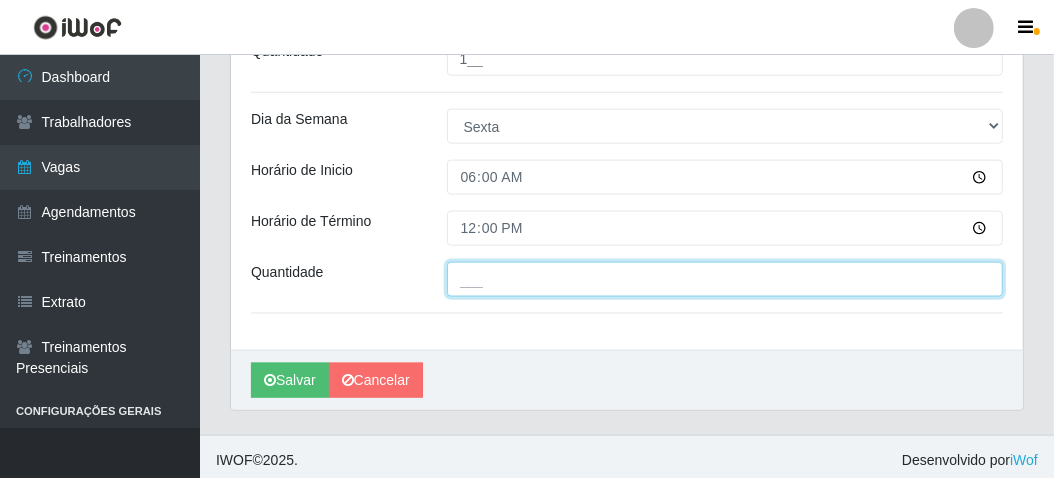click on "___" at bounding box center [725, 279] 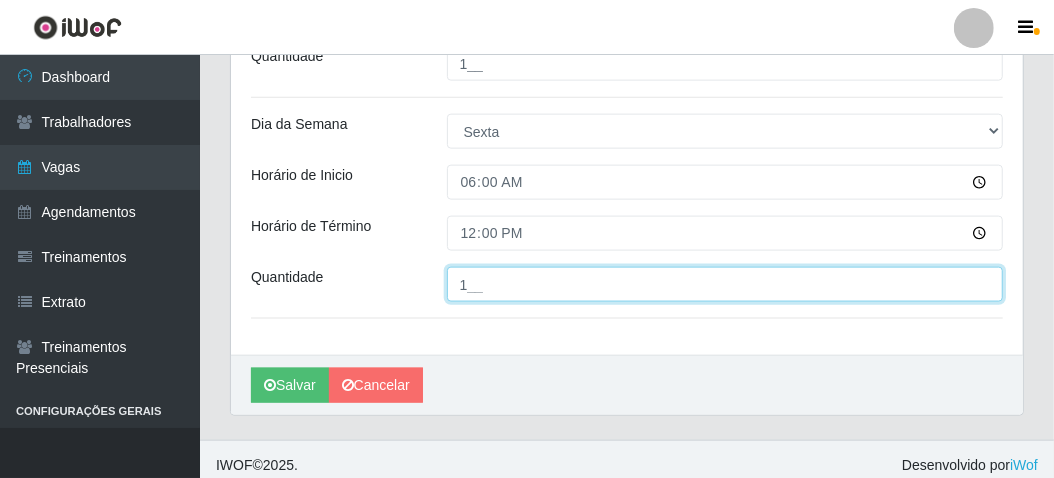 scroll, scrollTop: 1303, scrollLeft: 0, axis: vertical 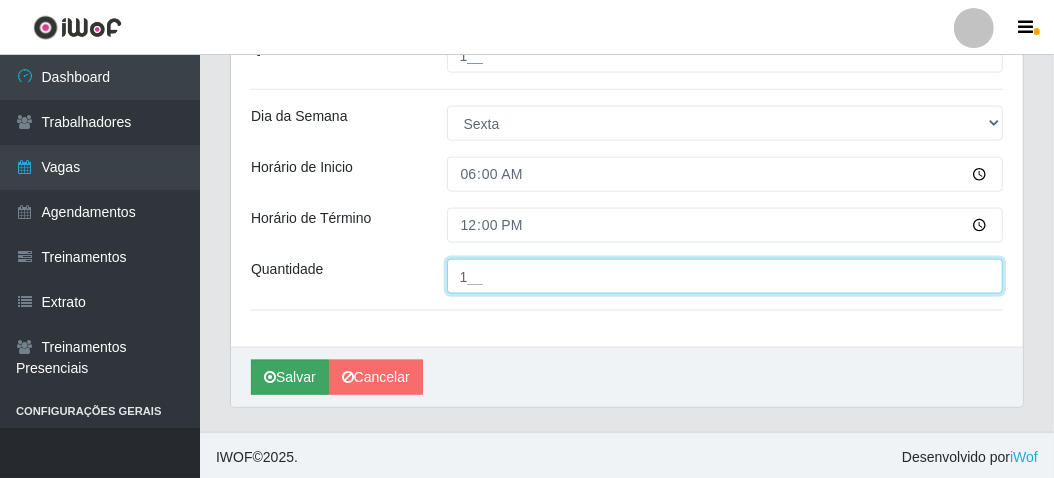 type on "1__" 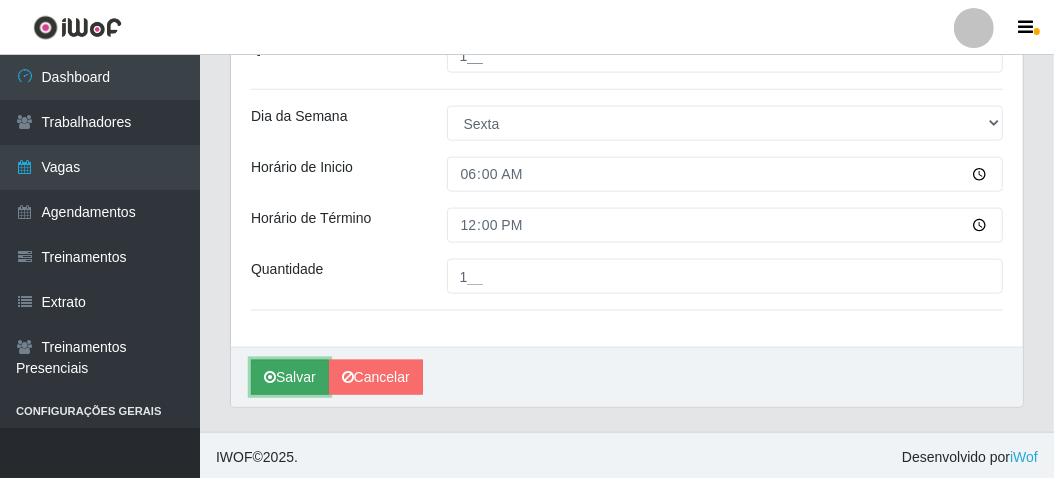 click on "Salvar" at bounding box center (290, 377) 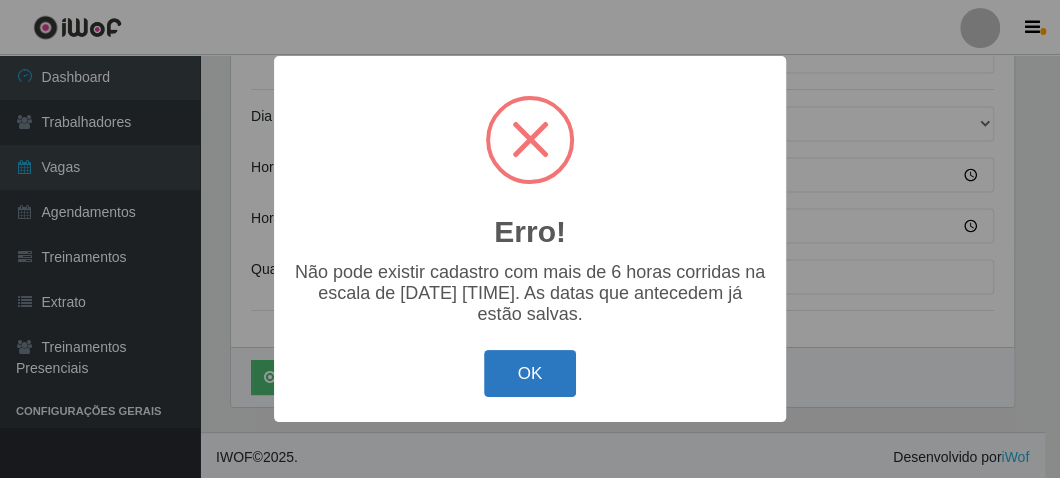 click on "OK" at bounding box center (530, 373) 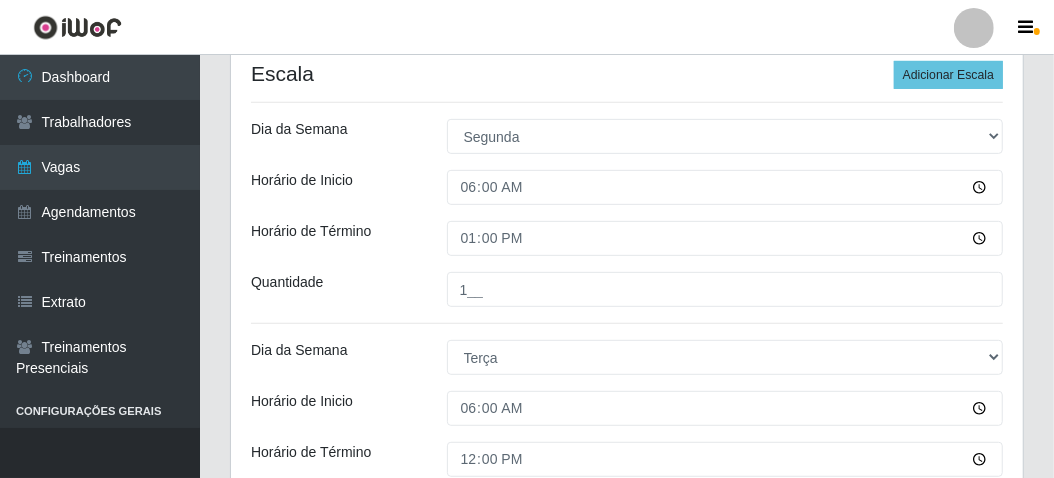 scroll, scrollTop: 403, scrollLeft: 0, axis: vertical 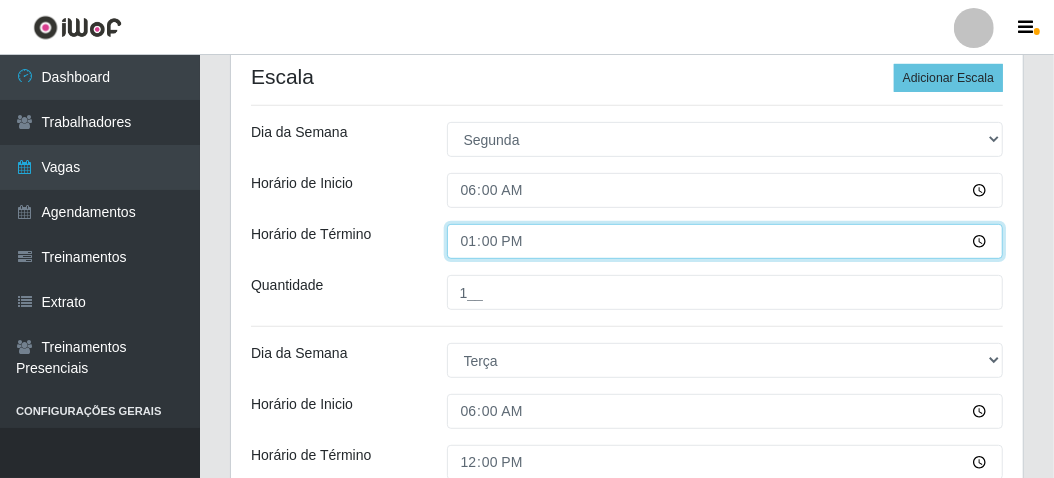 click on "13:00" at bounding box center (725, 241) 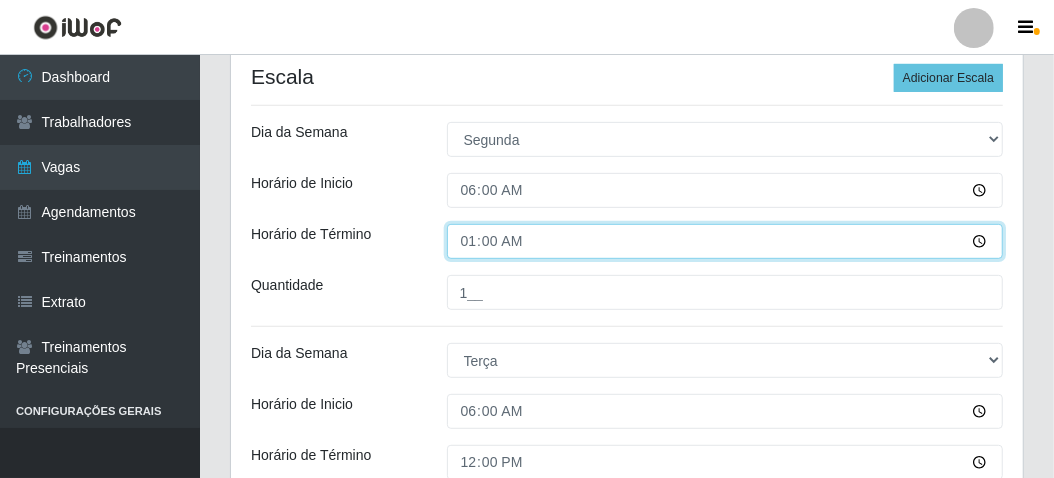type on "12:00" 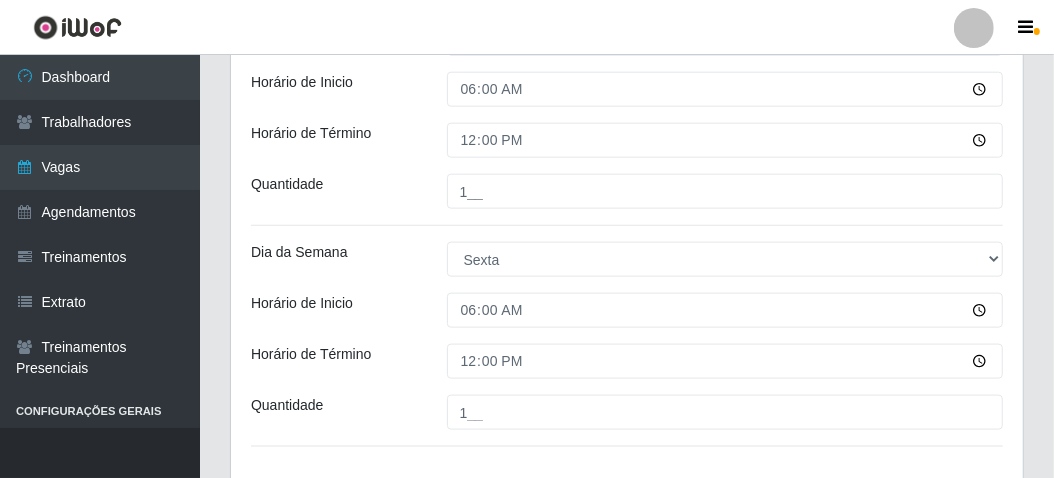 scroll, scrollTop: 1303, scrollLeft: 0, axis: vertical 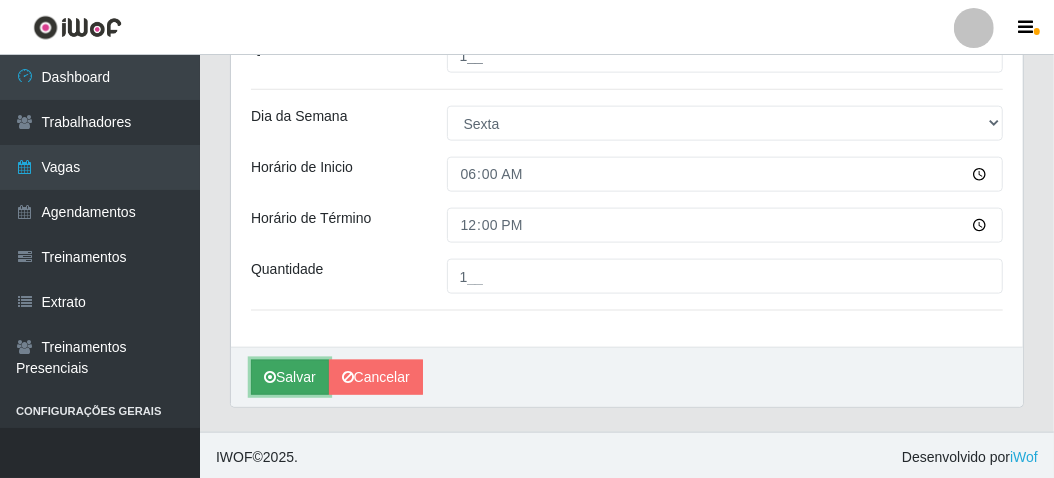 click on "Salvar" at bounding box center (290, 377) 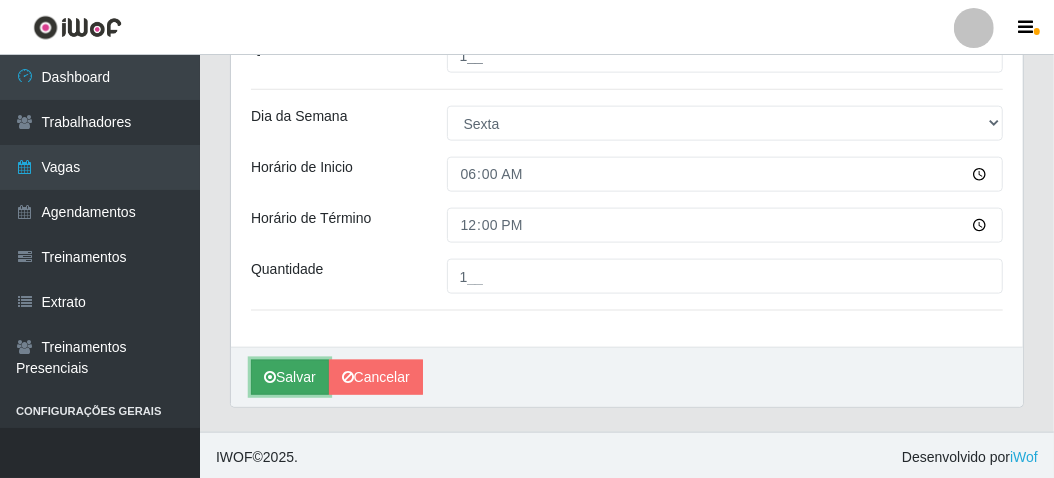 click on "Salvar" at bounding box center [290, 377] 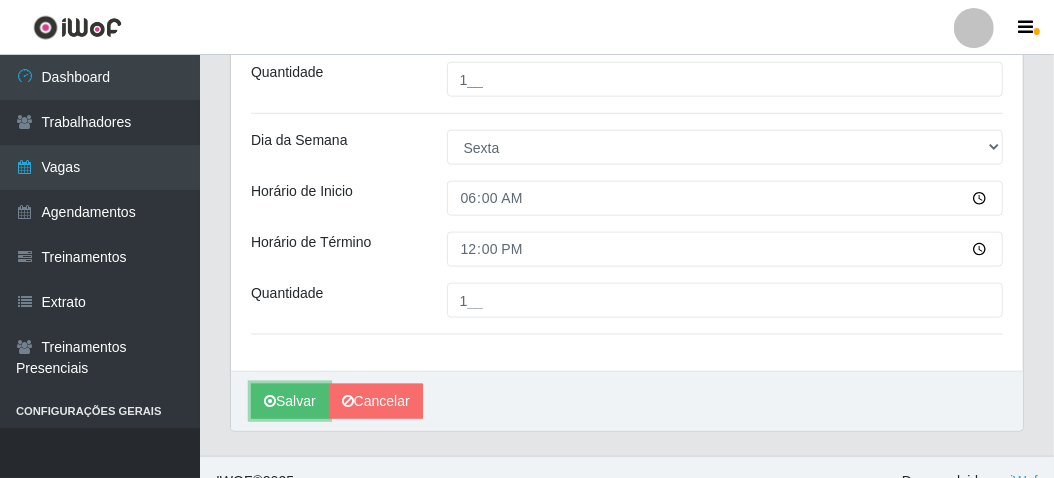 scroll, scrollTop: 1203, scrollLeft: 0, axis: vertical 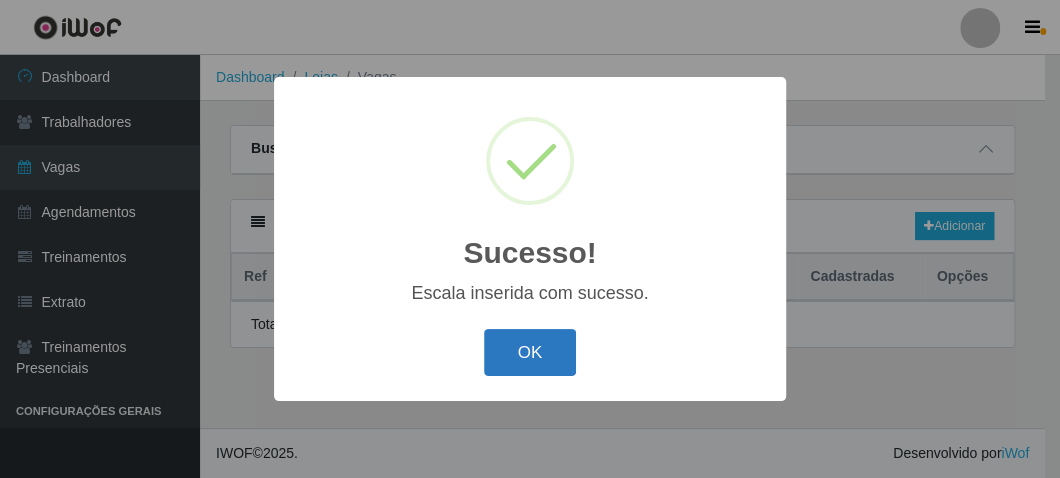 click on "OK" at bounding box center (530, 352) 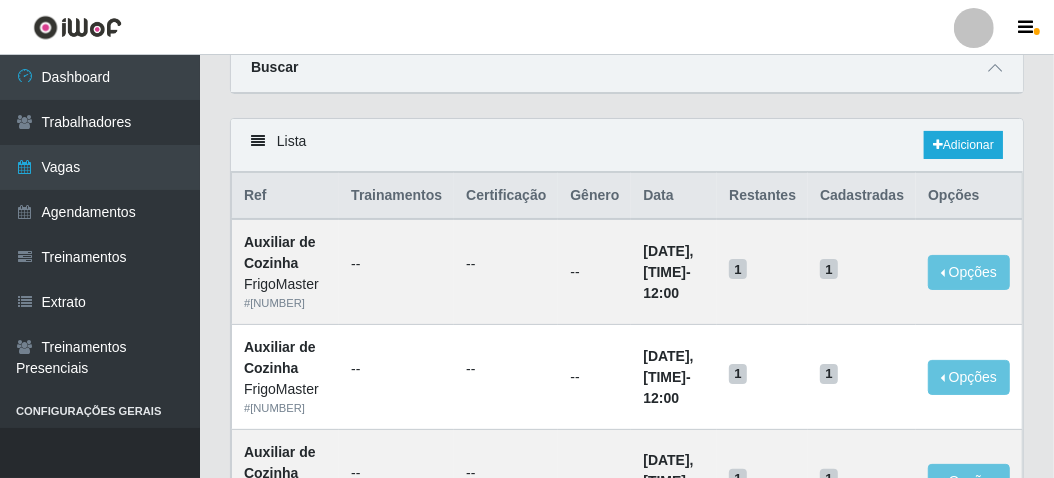scroll, scrollTop: 0, scrollLeft: 0, axis: both 